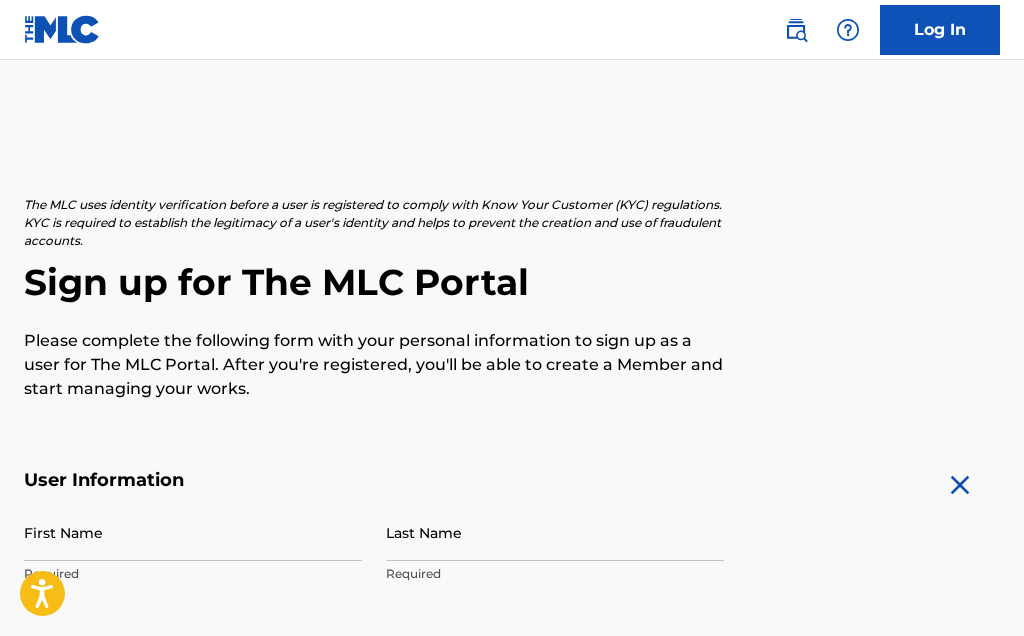 scroll, scrollTop: 0, scrollLeft: 0, axis: both 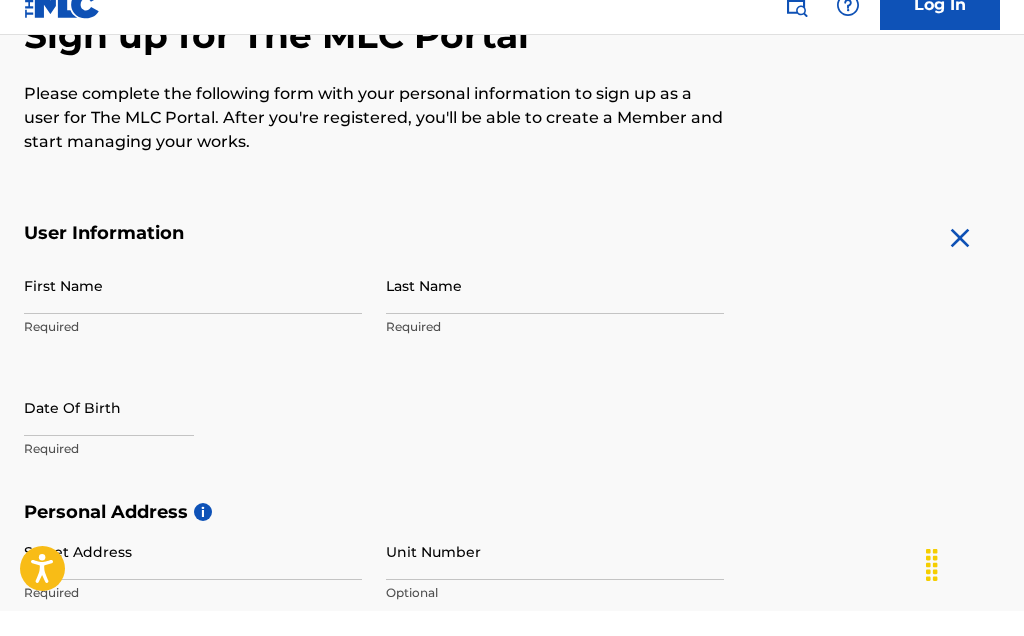 click on "First Name" at bounding box center [193, 310] 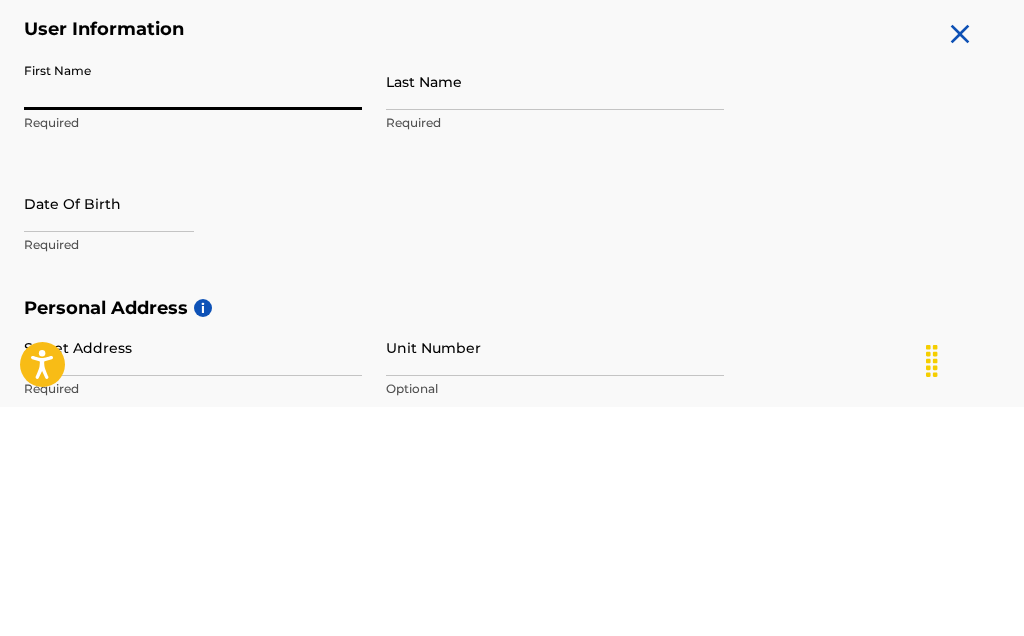 type on "[FIRST]" 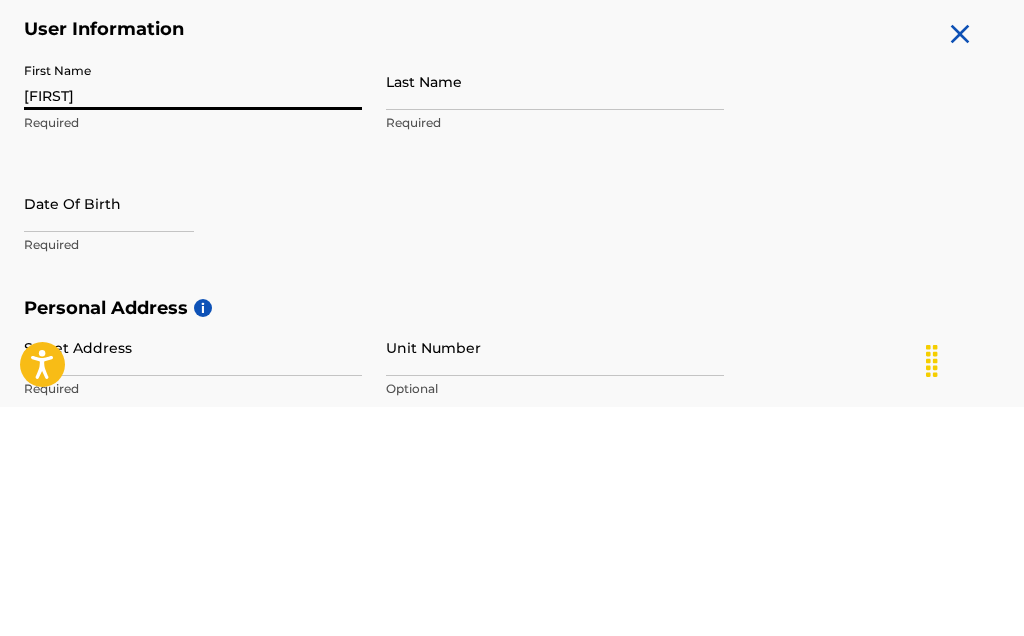 type on "[LAST]" 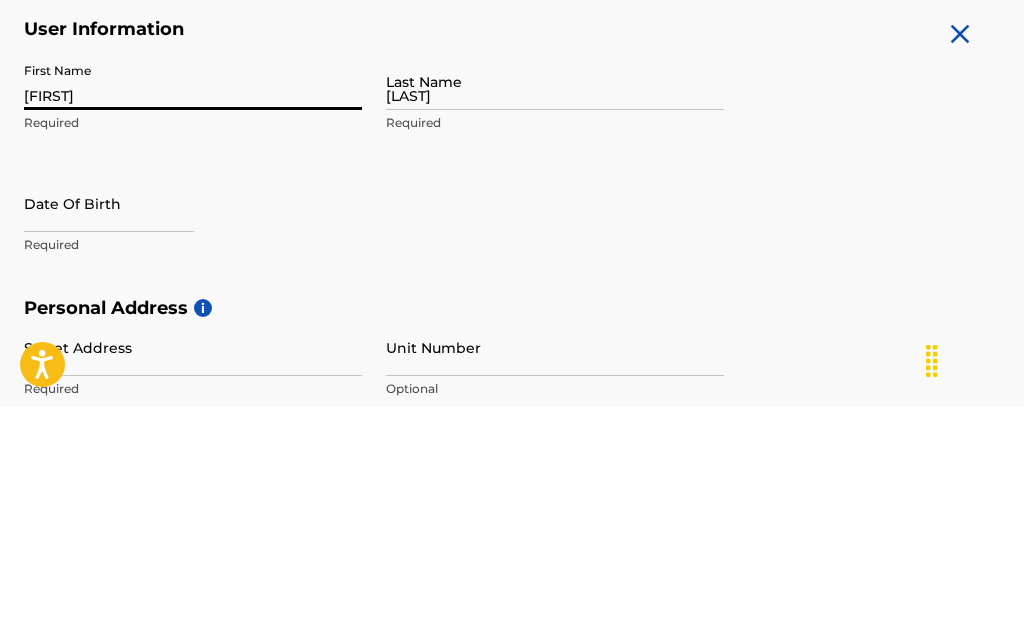 type on "[NUMBER] [STREET]" 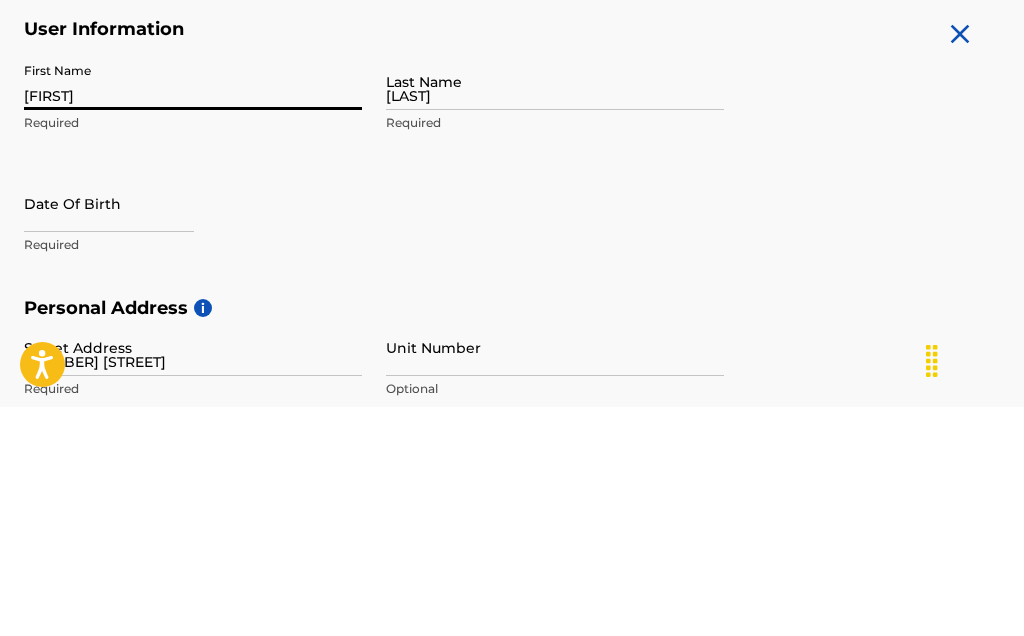 scroll, scrollTop: 452, scrollLeft: 0, axis: vertical 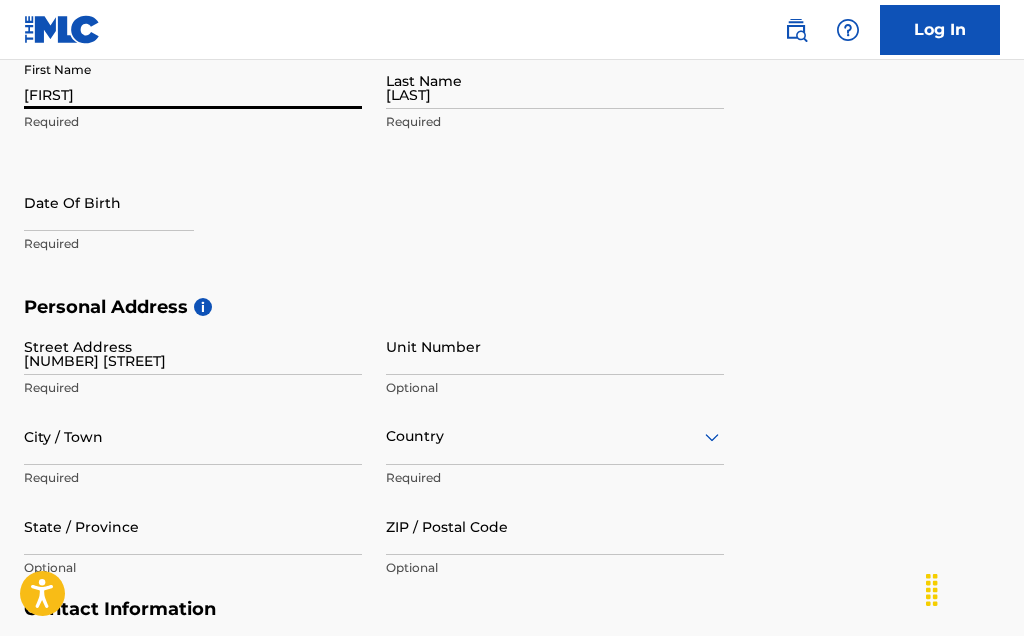 type on "SEYMOUR" 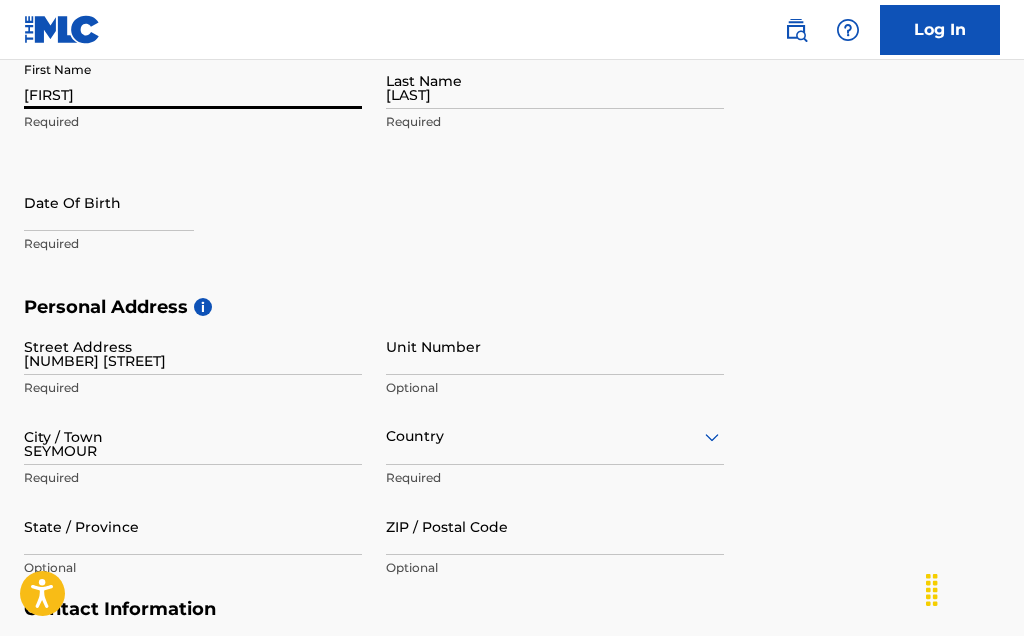 type on "United States" 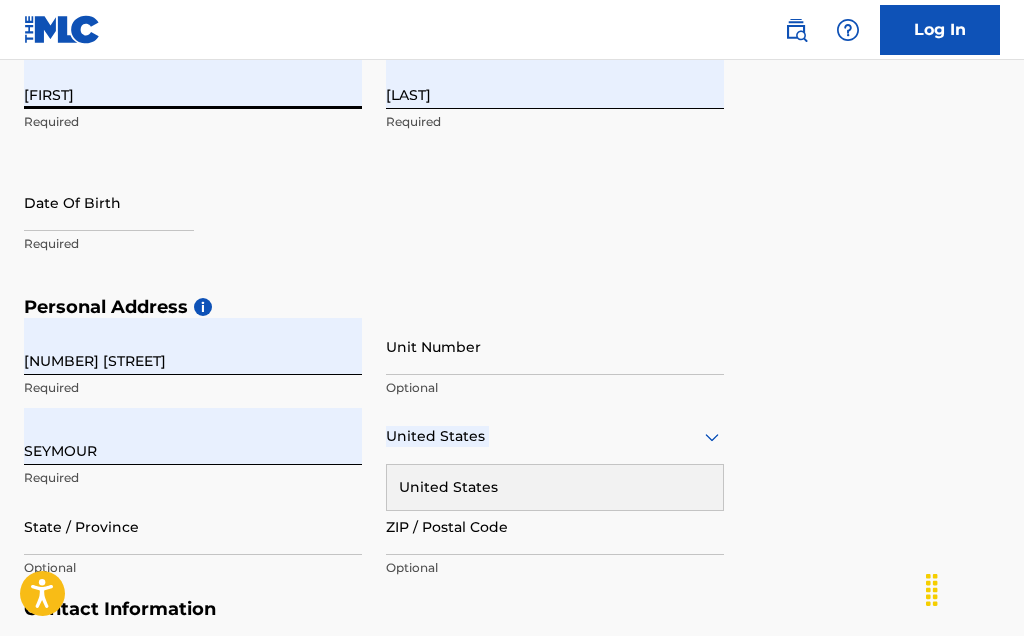 type on "IN" 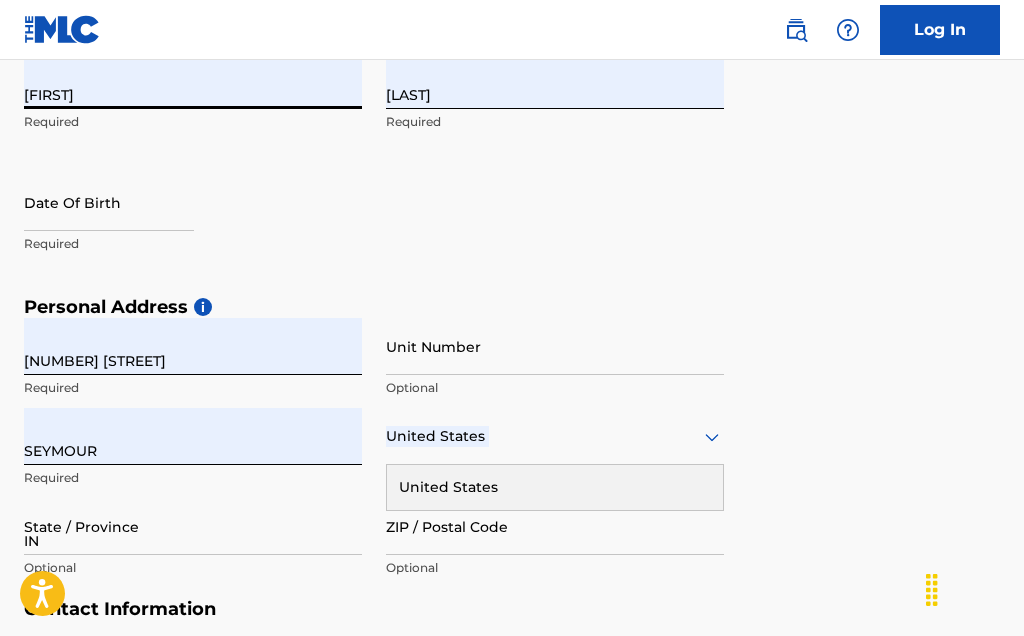 type on "[ZIP]" 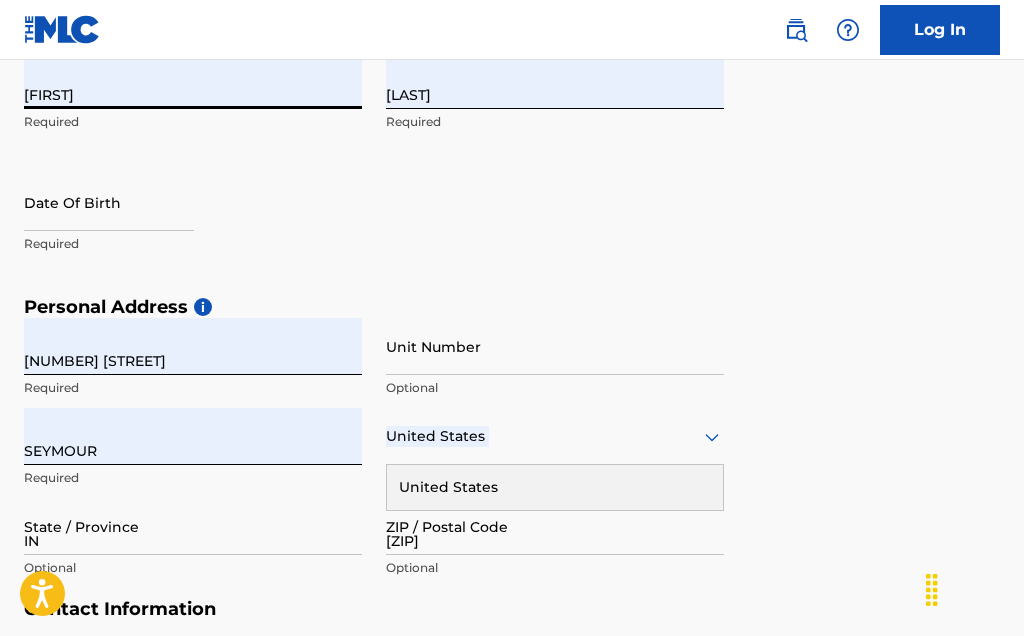 type on "1" 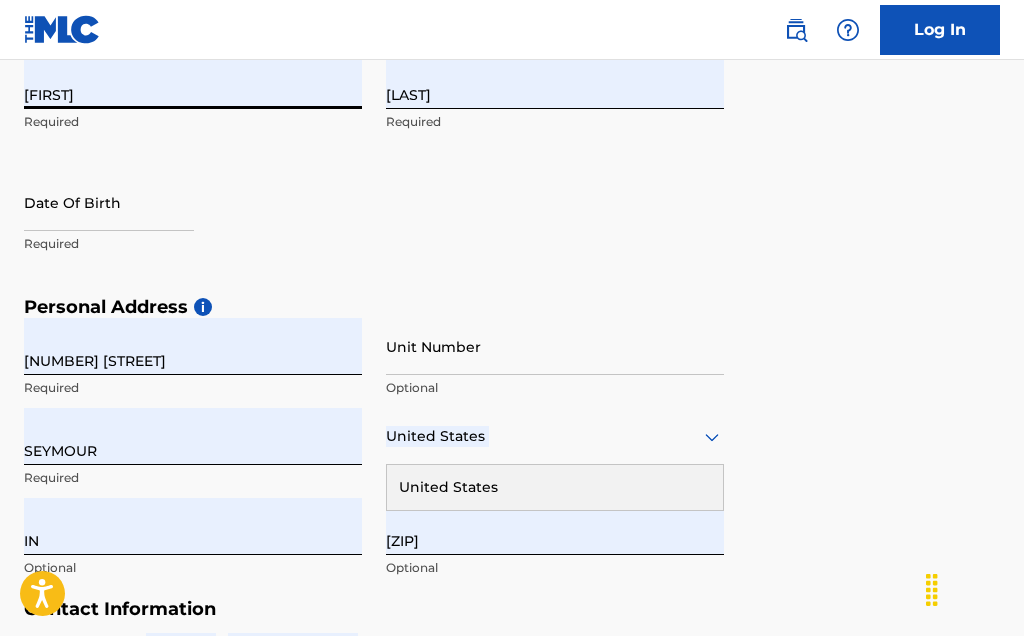 type on "[EMAIL]" 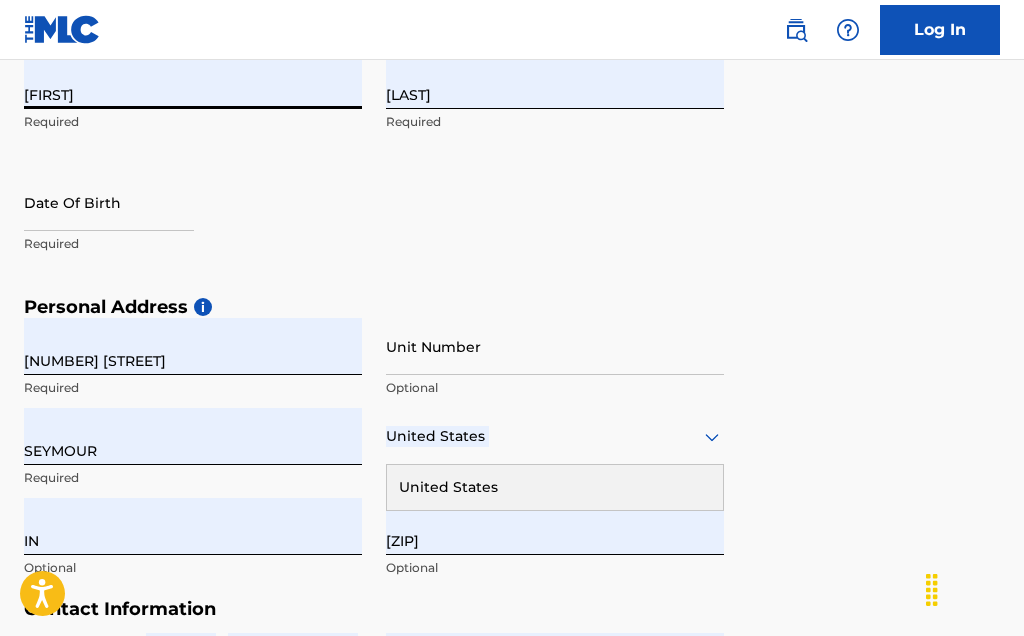 click at bounding box center (109, 202) 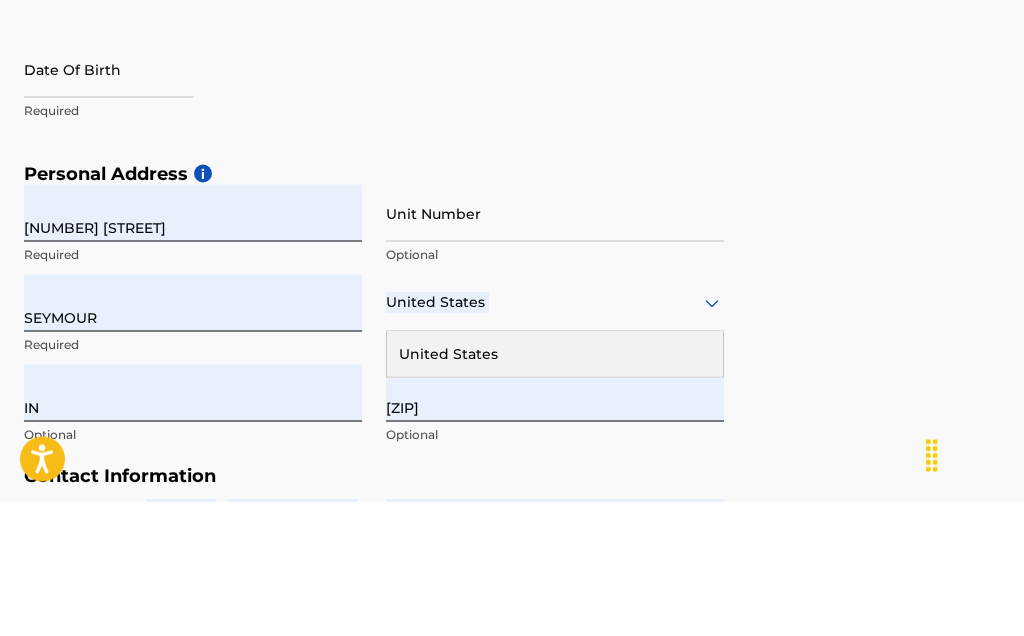 select on "7" 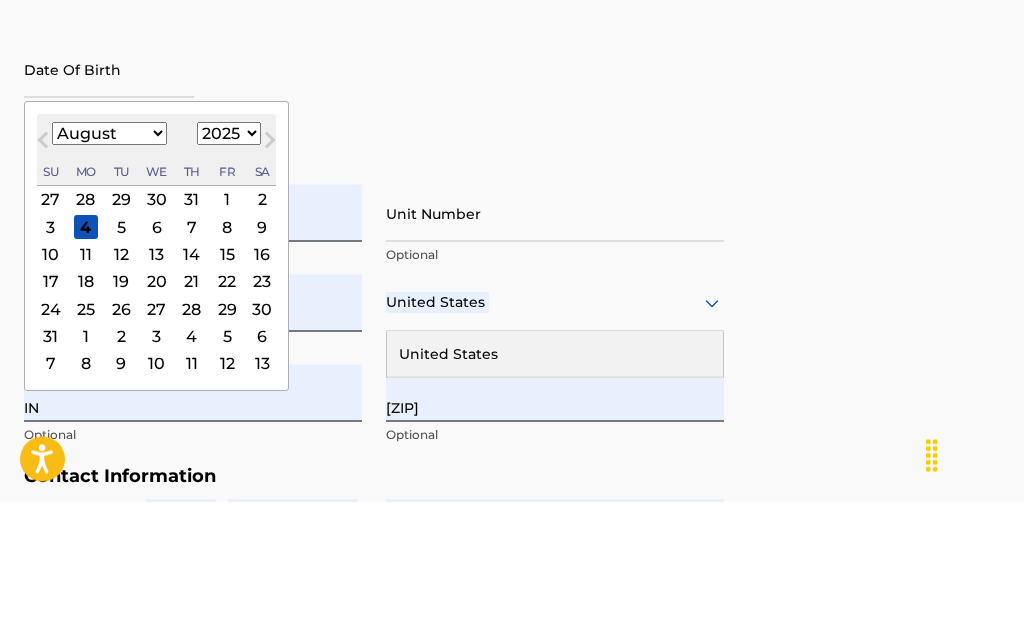click on "1899 1900 1901 1902 1903 1904 1905 1906 1907 1908 1909 1910 1911 1912 1913 1914 1915 1916 1917 1918 1919 1920 1921 1922 1923 1924 1925 1926 1927 1928 1929 1930 1931 1932 1933 1934 1935 1936 1937 1938 1939 1940 1941 1942 1943 1944 1945 1946 1947 1948 1949 1950 1951 1952 1953 1954 1955 1956 1957 1958 1959 1960 1961 1962 1963 1964 1965 1966 1967 1968 1969 1970 1971 1972 1973 1974 1975 1976 1977 1978 1979 1980 1981 1982 1983 1984 1985 1986 1987 1988 1989 1990 1991 1992 1993 1994 1995 1996 1997 1998 1999 2000 2001 2002 2003 2004 2005 2006 2007 2008 2009 2010 2011 2012 2013 2014 2015 2016 2017 2018 2019 2020 2021 2022 2023 2024 2025 2026 2027 2028 2029 2030 2031 2032 2033 2034 2035 2036 2037 2038 2039 2040 2041 2042 2043 2044 2045 2046 2047 2048 2049 2050 2051 2052 2053 2054 2055 2056 2057 2058 2059 2060 2061 2062 2063 2064 2065 2066 2067 2068 2069 2070 2071 2072 2073 2074 2075 2076 2077 2078 2079 2080 2081 2082 2083 2084 2085 2086 2087 2088 2089 2090 2091 2092 2093 2094 2095 2096 2097 2098 2099 2100" at bounding box center [229, 268] 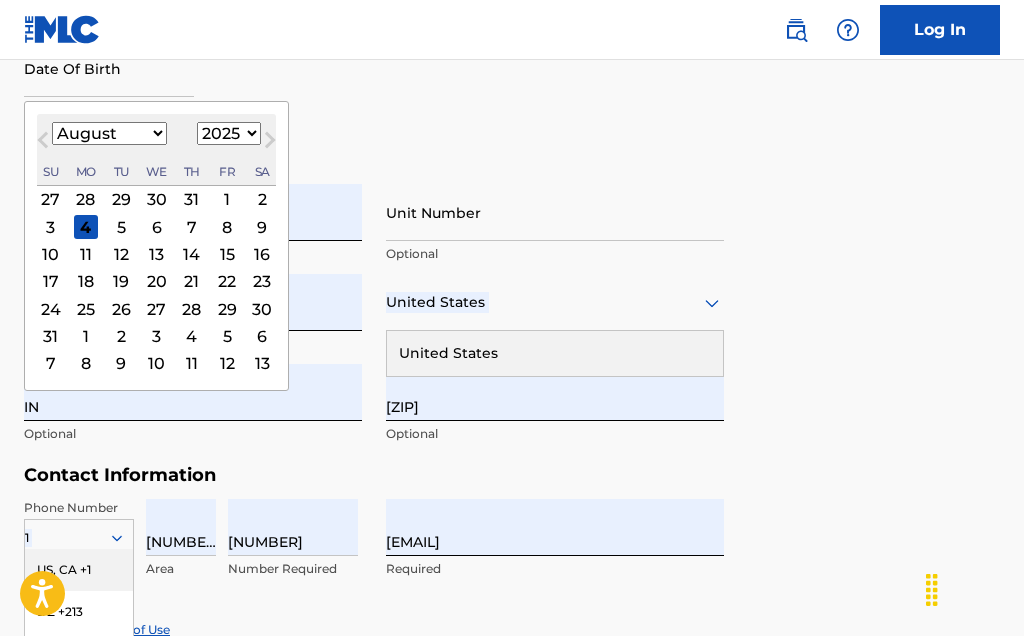click on "1899 1900 1901 1902 1903 1904 1905 1906 1907 1908 1909 1910 1911 1912 1913 1914 1915 1916 1917 1918 1919 1920 1921 1922 1923 1924 1925 1926 1927 1928 1929 1930 1931 1932 1933 1934 1935 1936 1937 1938 1939 1940 1941 1942 1943 1944 1945 1946 1947 1948 1949 1950 1951 1952 1953 1954 1955 1956 1957 1958 1959 1960 1961 1962 1963 1964 1965 1966 1967 1968 1969 1970 1971 1972 1973 1974 1975 1976 1977 1978 1979 1980 1981 1982 1983 1984 1985 1986 1987 1988 1989 1990 1991 1992 1993 1994 1995 1996 1997 1998 1999 2000 2001 2002 2003 2004 2005 2006 2007 2008 2009 2010 2011 2012 2013 2014 2015 2016 2017 2018 2019 2020 2021 2022 2023 2024 2025 2026 2027 2028 2029 2030 2031 2032 2033 2034 2035 2036 2037 2038 2039 2040 2041 2042 2043 2044 2045 2046 2047 2048 2049 2050 2051 2052 2053 2054 2055 2056 2057 2058 2059 2060 2061 2062 2063 2064 2065 2066 2067 2068 2069 2070 2071 2072 2073 2074 2075 2076 2077 2078 2079 2080 2081 2082 2083 2084 2085 2086 2087 2088 2089 2090 2091 2092 2093 2094 2095 2096 2097 2098 2099 2100" at bounding box center [229, 133] 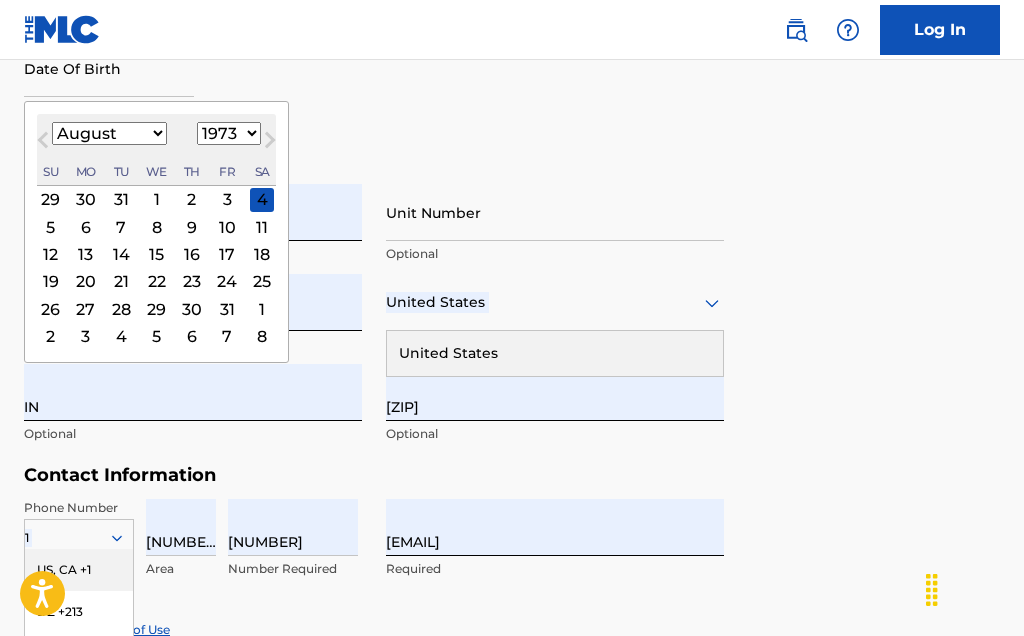 click on "January February March April May June July August September October November December" at bounding box center (109, 133) 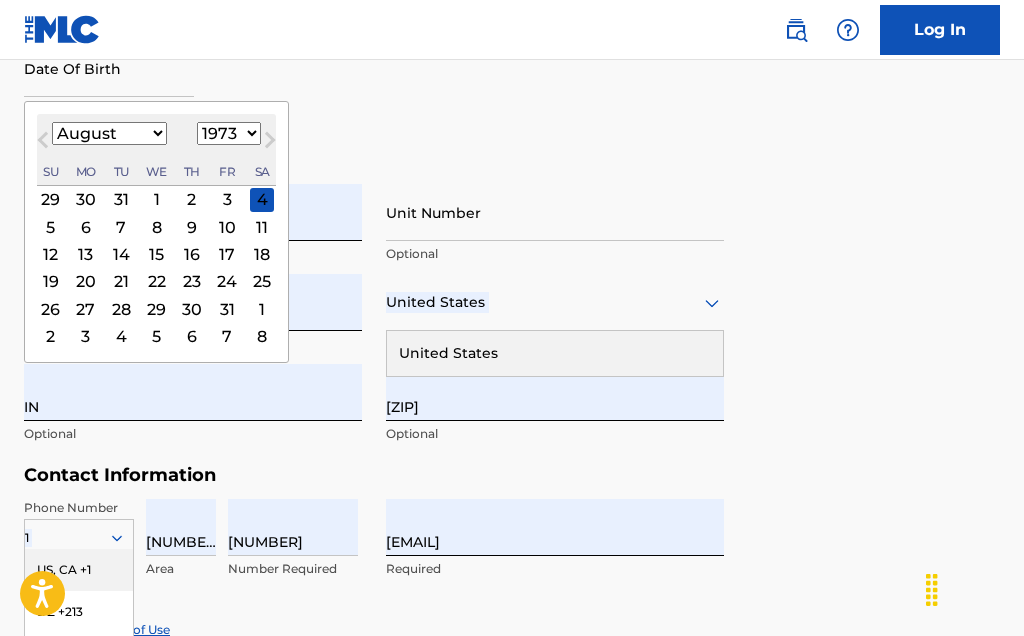 select on "6" 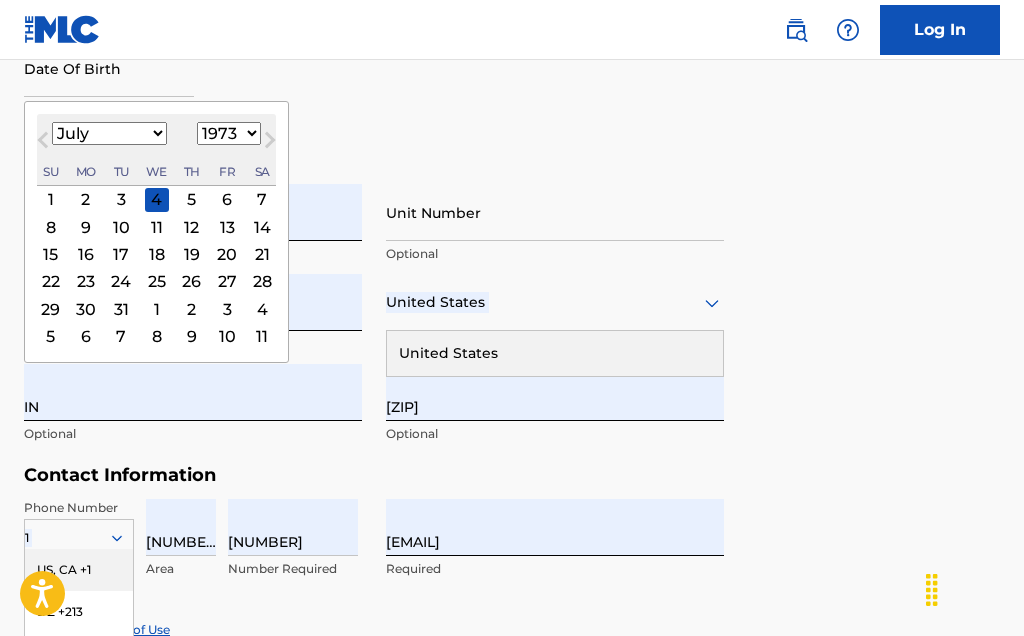 click on "25" at bounding box center [157, 281] 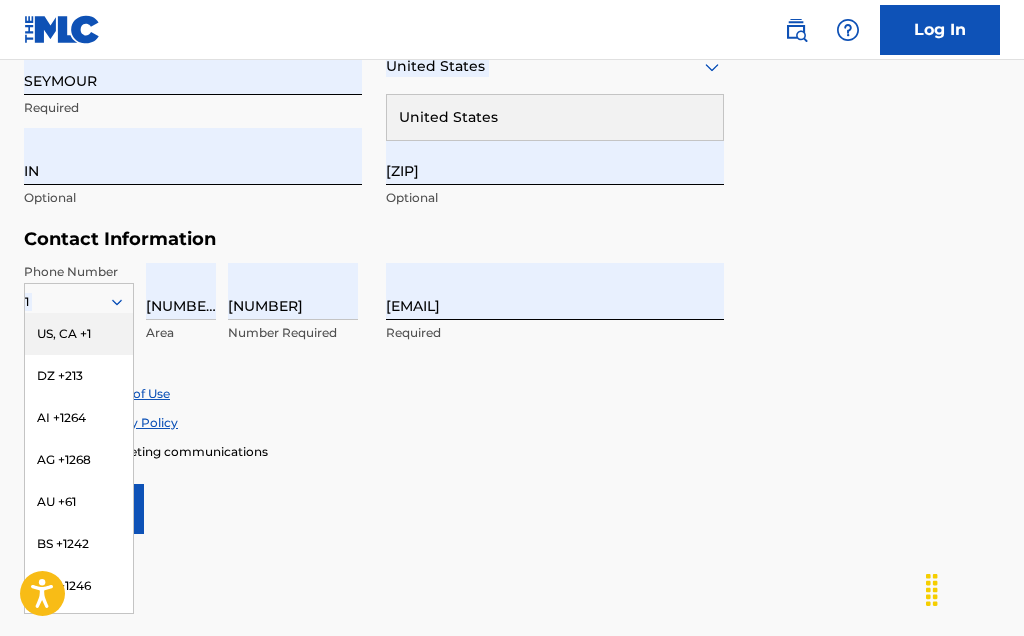 scroll, scrollTop: 825, scrollLeft: 0, axis: vertical 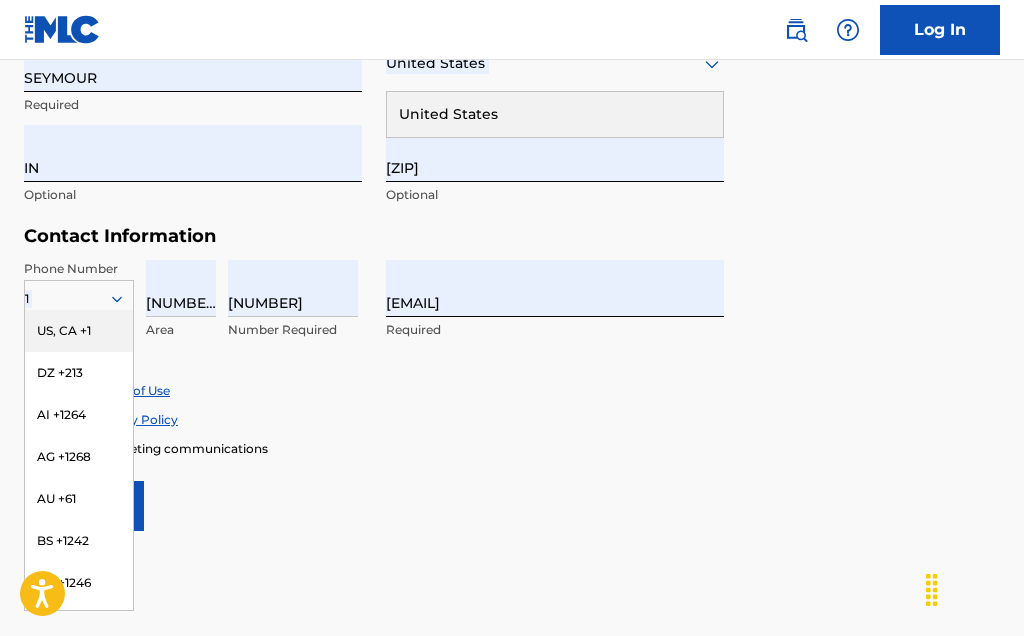click on "User Information First Name [FIRST] Required Last Name [LAST] Required Date Of Birth Required Personal Address i Street Address [NUMBER] [STREET] Required Unit Number Optional City / Town [CITY] Required United States United States Required State / Province [STATE] Optional ZIP / Postal Code [ZIP] Optional Contact Information Phone Number 1 US, CA +1DZ +213 AI +1264 AG +1268 AU +61 BS +1242 BB +1246 BZ +501 BM +1441 BO +591 KY +1345 DM +1767 DO +1809 ER +291 ET +251 GA +241 GD +1473 IN +91 JM +1876 JP +81 LV +371 LB +961 LR +231 LY +218 MG +261 FM +691 ME, RS +381 MS +1664 MA, EH +212 NL +31 PE +51 PT +351 KN +1869 LC +1758 VC +1784 SN +221 SK +421 CH +41 TT +1868 TN +216 TC +1649 AE +971 VG +1284 WF +681 Country Required [AREA] [NUMBER] Required Email Address [EMAIL] Required Accept Terms of Use Accept Privacy Policy Enroll in marketing communications Sign up" at bounding box center [512, 87] 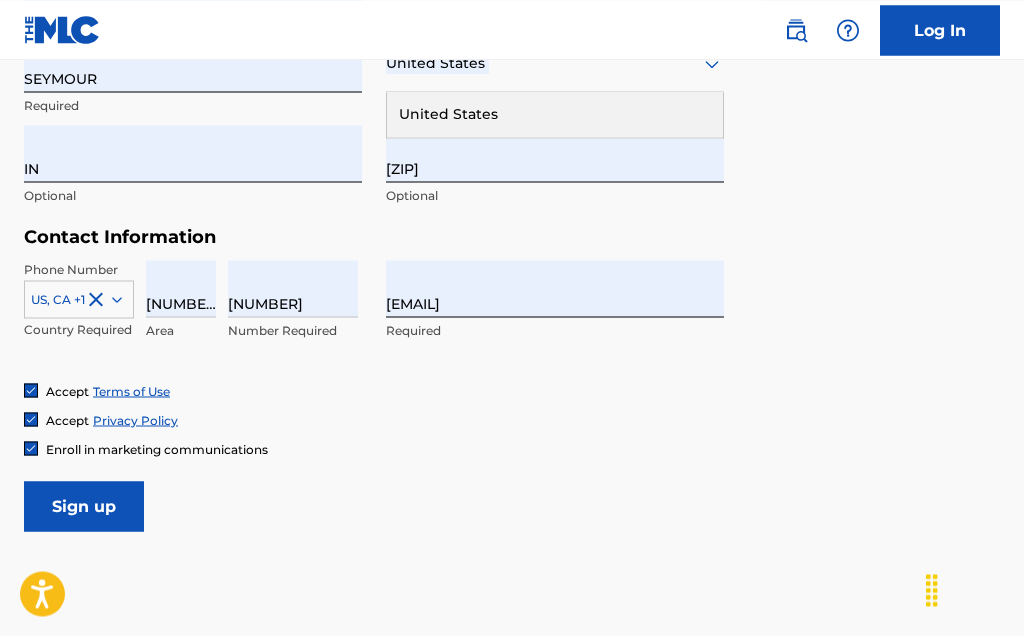 click on "Enroll in marketing communications" at bounding box center (157, 448) 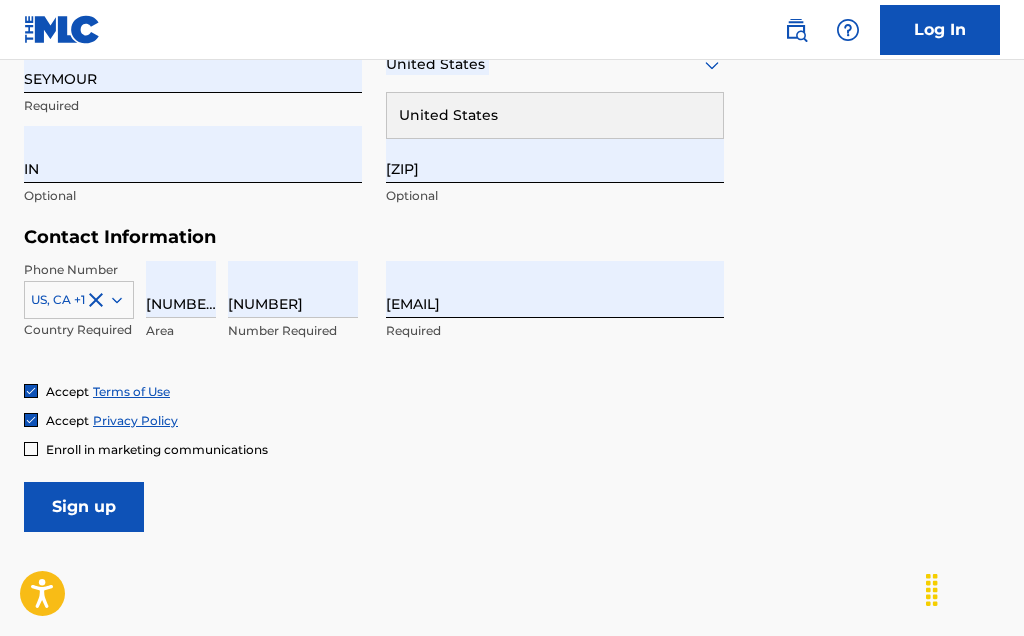 click on "Sign up" at bounding box center [84, 507] 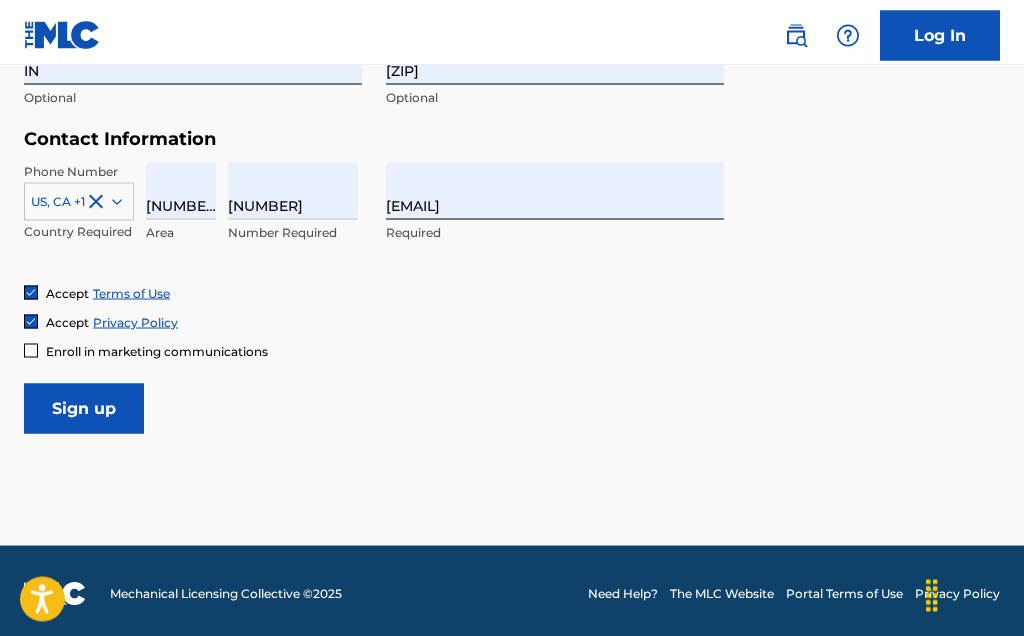 scroll, scrollTop: 926, scrollLeft: 0, axis: vertical 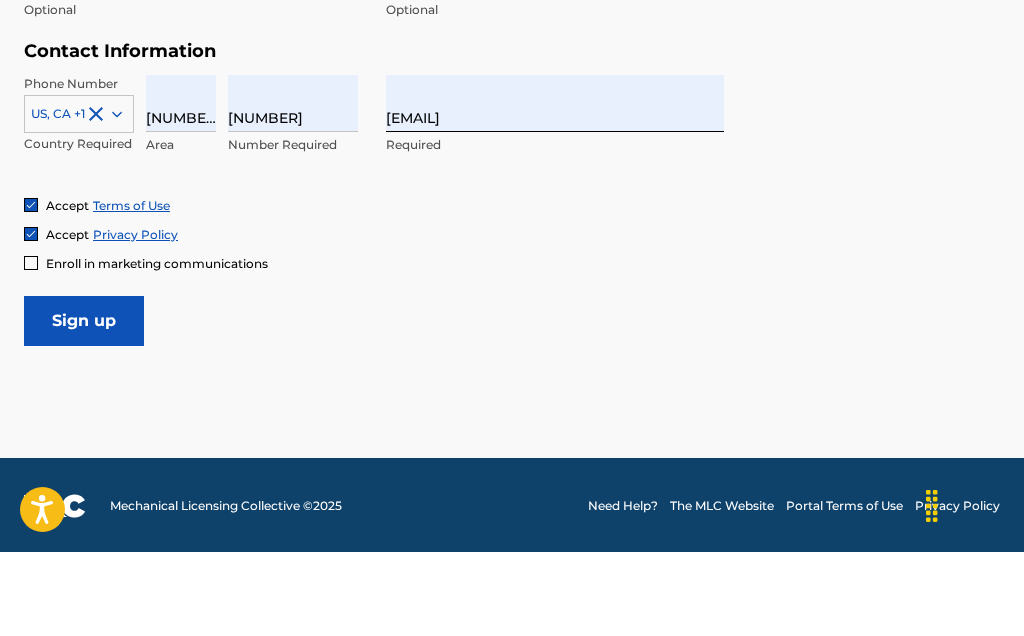 click on "Sign up" at bounding box center [84, 405] 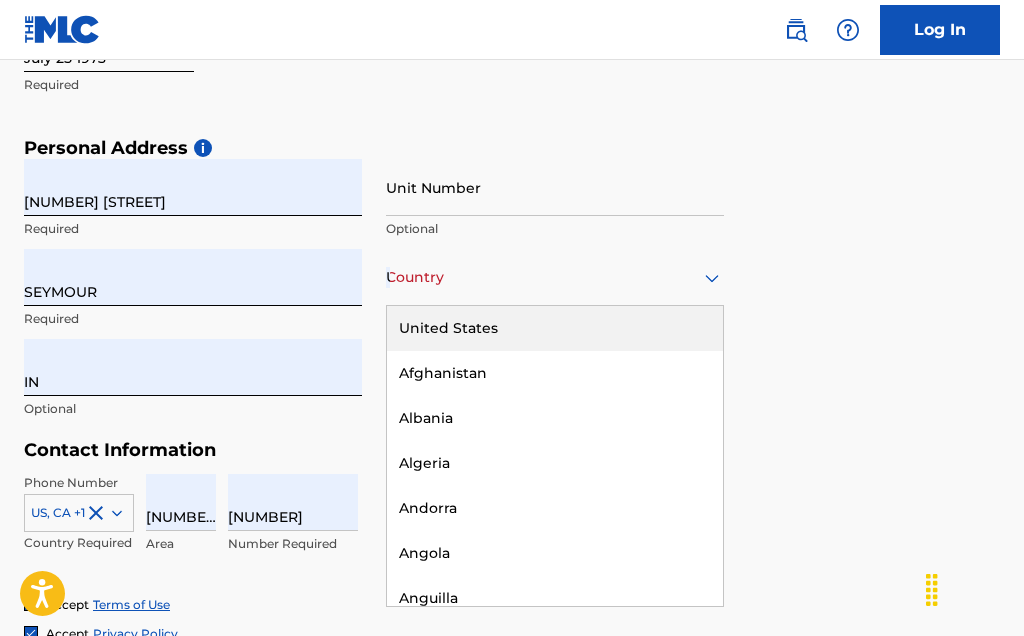 click on "United States" at bounding box center (555, 328) 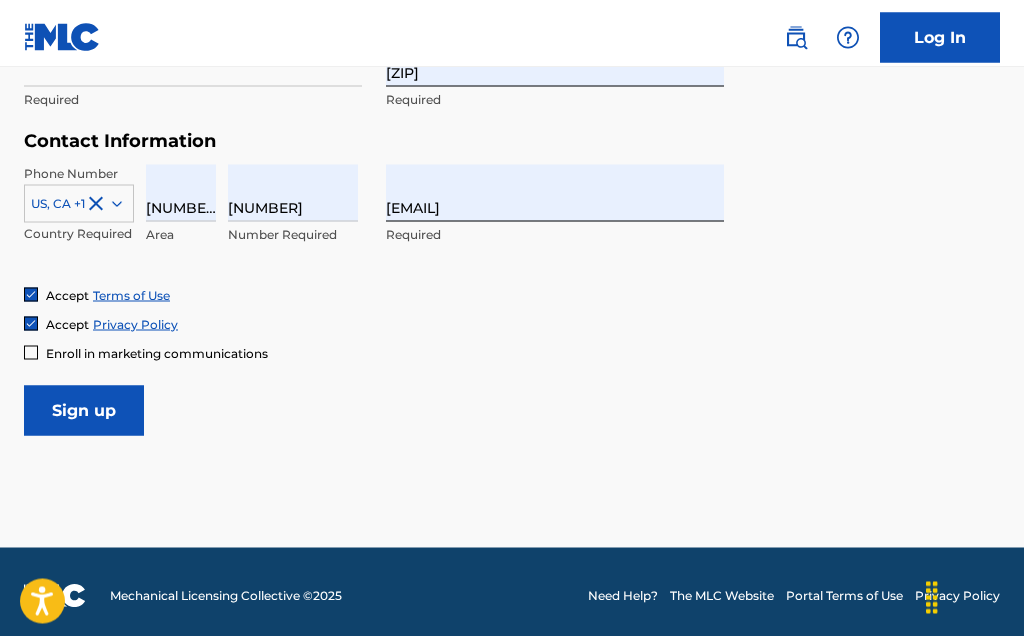 scroll, scrollTop: 930, scrollLeft: 0, axis: vertical 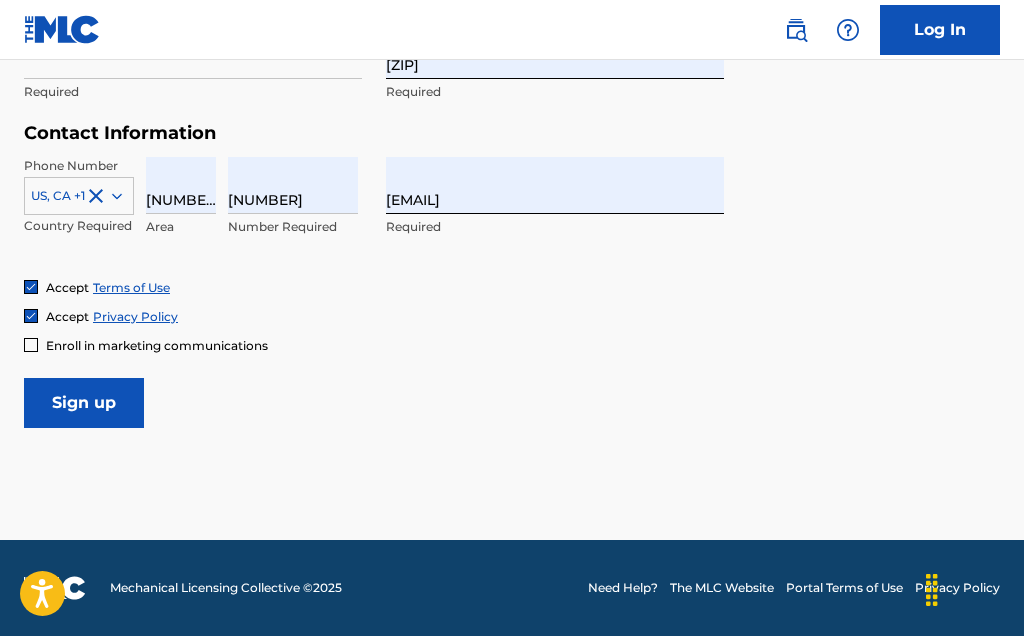 click on "Sign up" at bounding box center [84, 403] 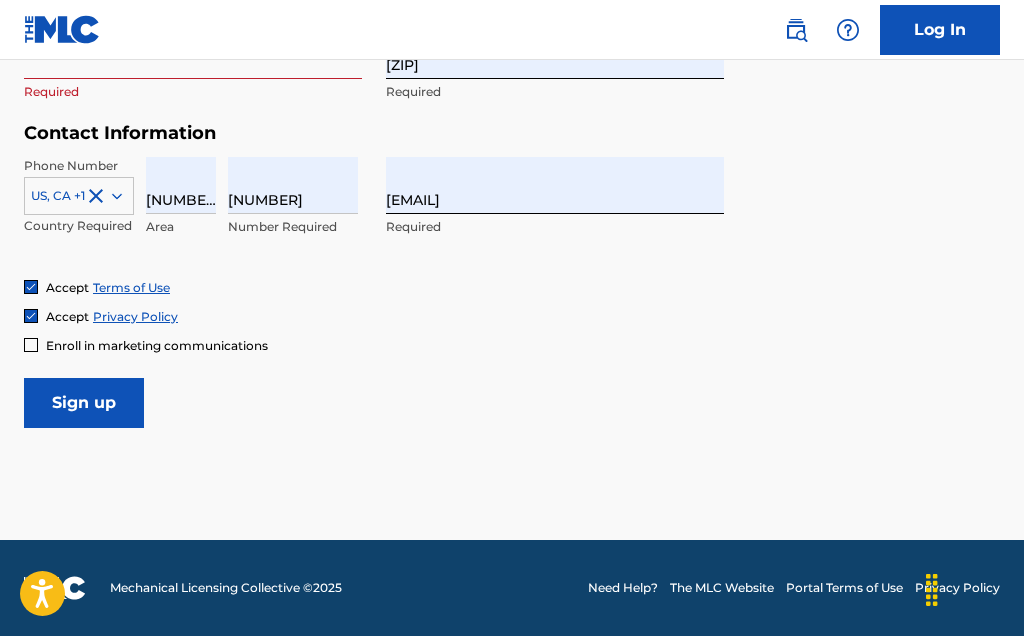 click on "option , selected. Select is focused ,type to refine list, press Down to open the menu, State / Province Required" at bounding box center [193, 67] 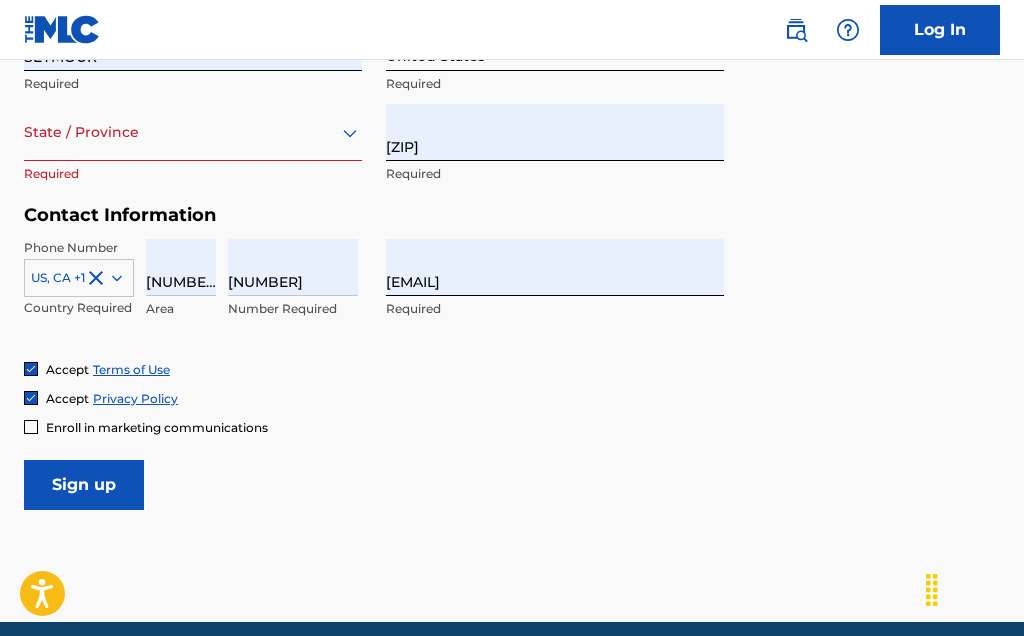 click on "State / Province" at bounding box center (193, 132) 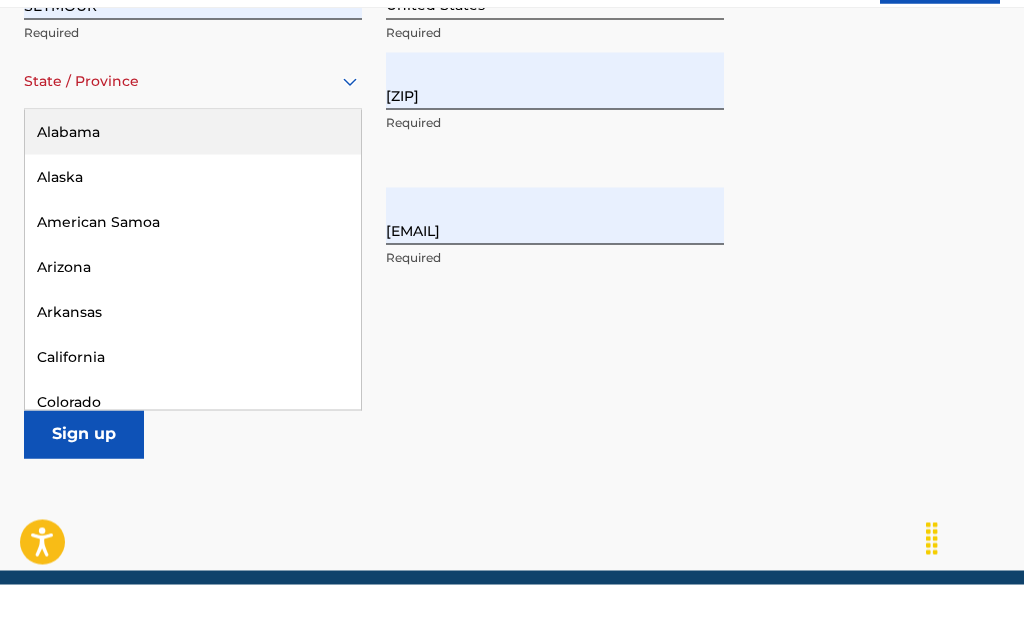 type on "1" 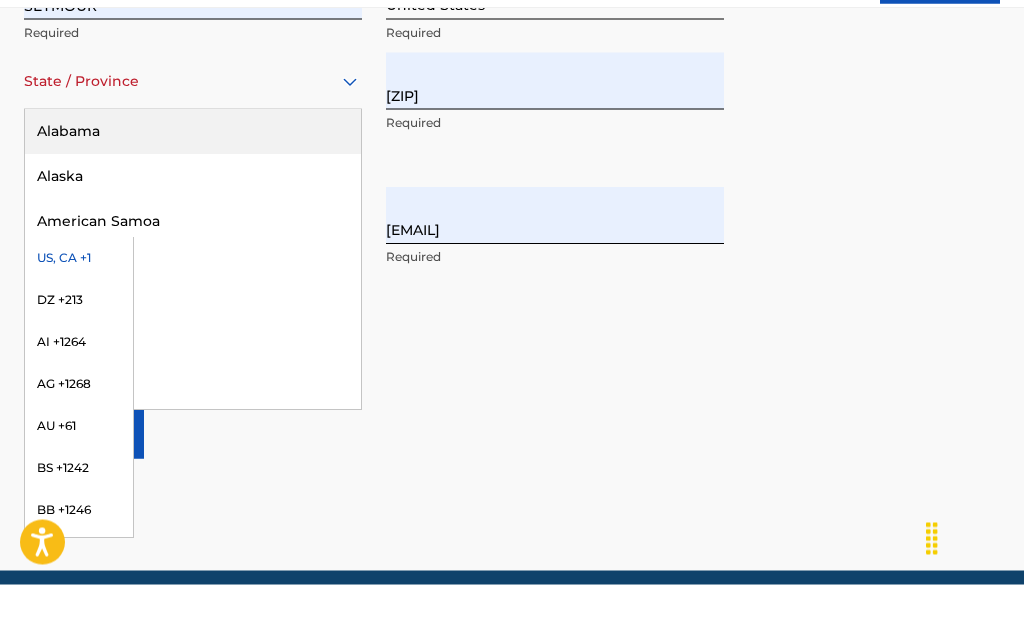 type on "United States" 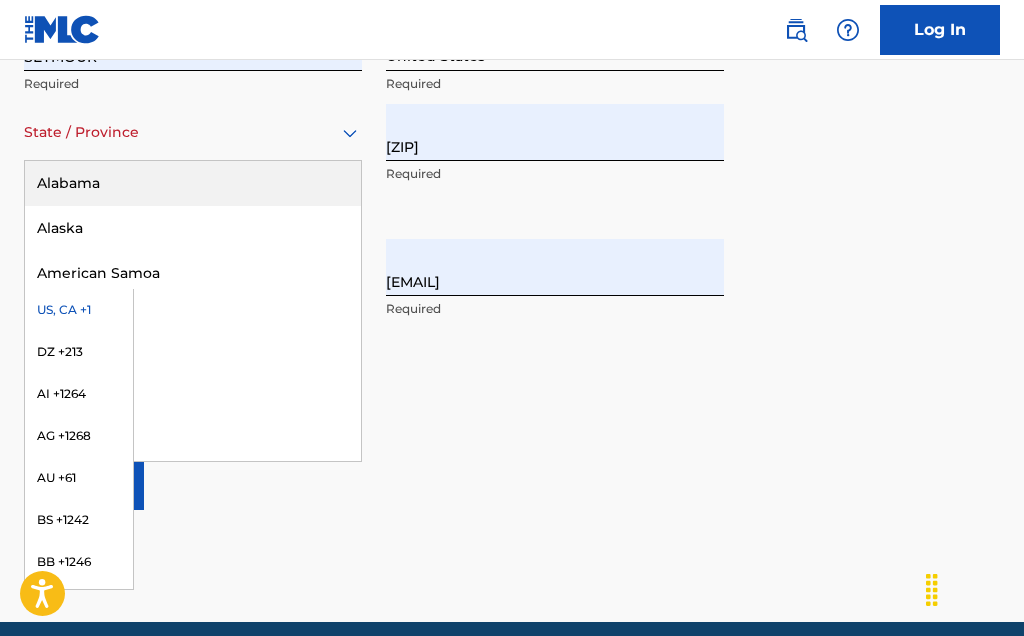 type on "IN" 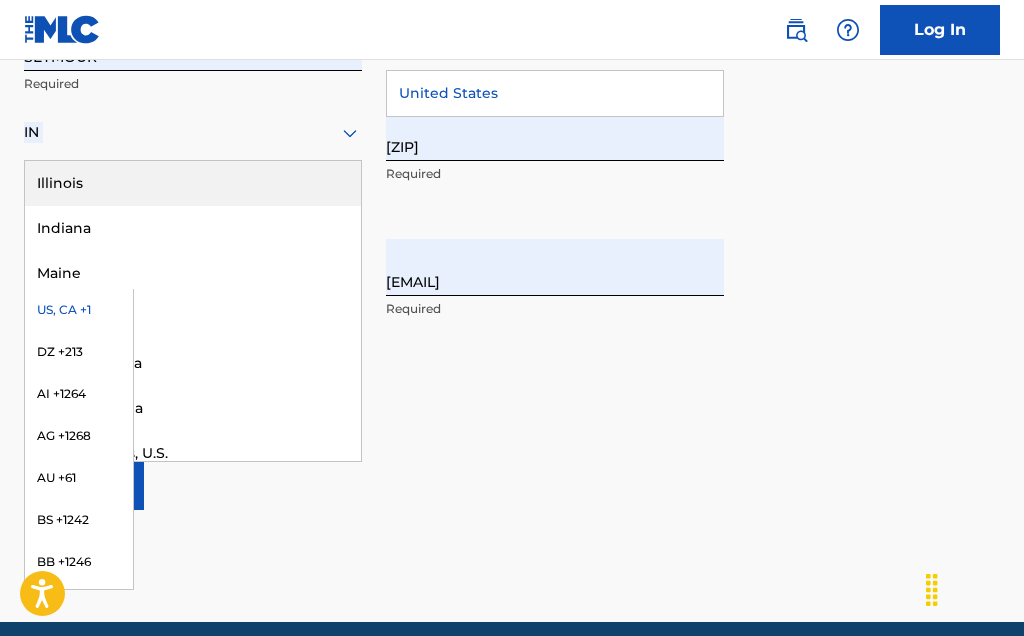 click on "Indiana" at bounding box center (193, 228) 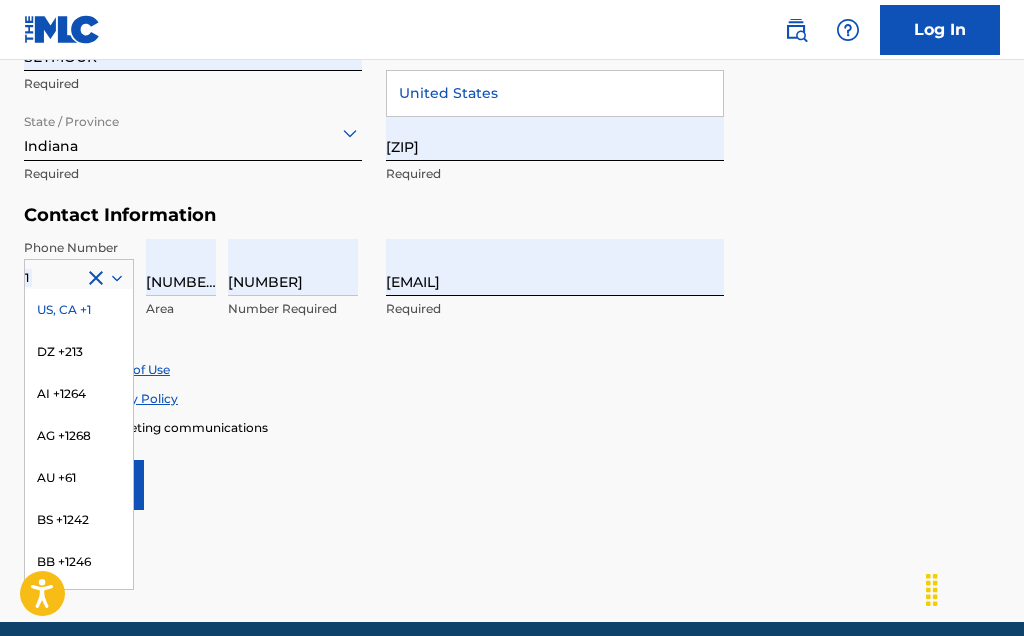 click on "User Information First Name [FIRST] Required Last Name [LAST] Required Date Of Birth Required Personal Address i Street Address [NUMBER] [STREET] Required Unit Number Optional City / Town [CITY] Required Country United States United States Required State / Province [STATE] Required ZIP / Postal Code [ZIP] Required Contact Information Phone Number 1 US, CA +1DZ +213 AI +1264 AG +1268 AU +61 BS +1242 BB +1246 BZ +501 BM +1441 BO +591 KY +1345 DM +1767 DO +1809 ER +291 ET +251 GA +241 GD +1473 IN +91 JM +1876 JP +81 LV +371 LB +961 LR +231 LY +218 MG +261 FM +691 ME, RS +381 MS +1664 MA, EH +212 NL +31 PE +51 PT +351 KN +1869 LC +1758 VC +1784 SN +221 SK +421 CH +41 TT +1868 TN +216 TC +1649 AE +971 VG +1284 WF +681 Country Required [AREA] [NUMBER] Required Email Address [EMAIL] Required Accept Terms of Use Accept Privacy Policy Enroll in marketing communications Sign up" at bounding box center [512, 66] 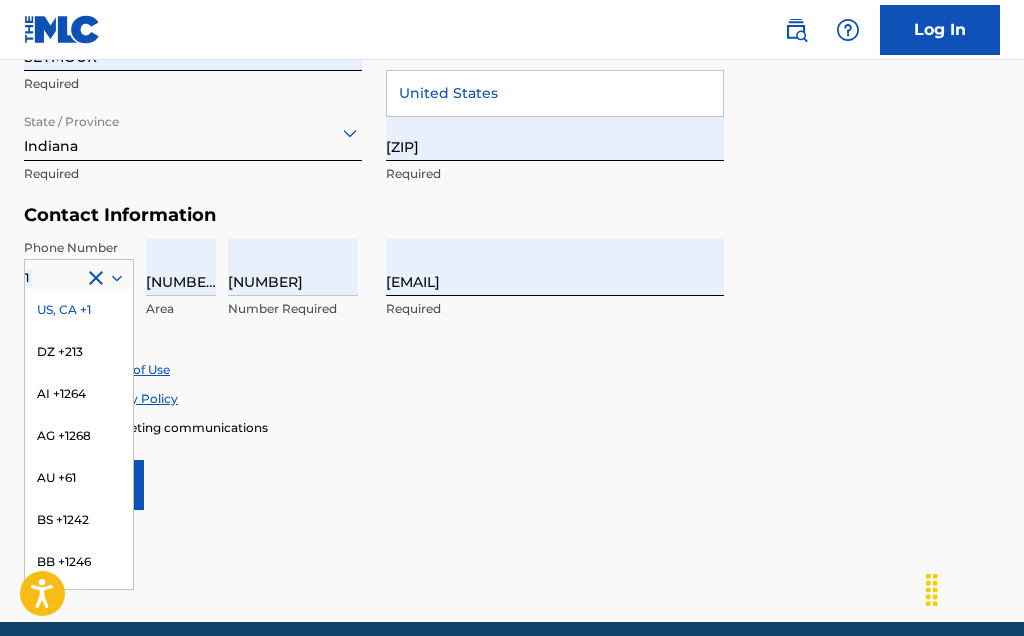 click on "US, CA +1" at bounding box center [79, 310] 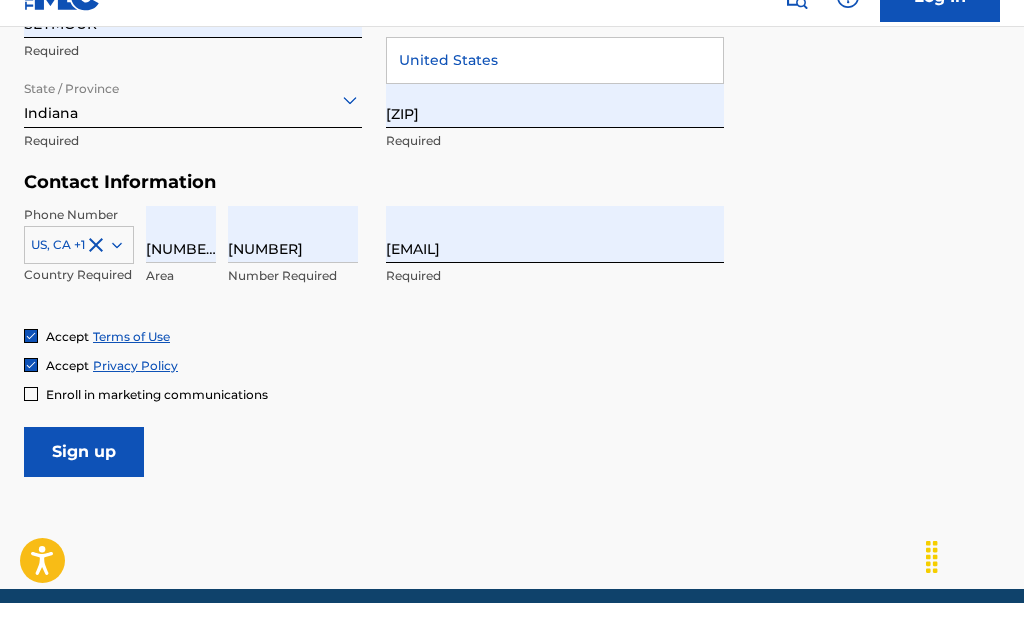 scroll, scrollTop: 930, scrollLeft: 0, axis: vertical 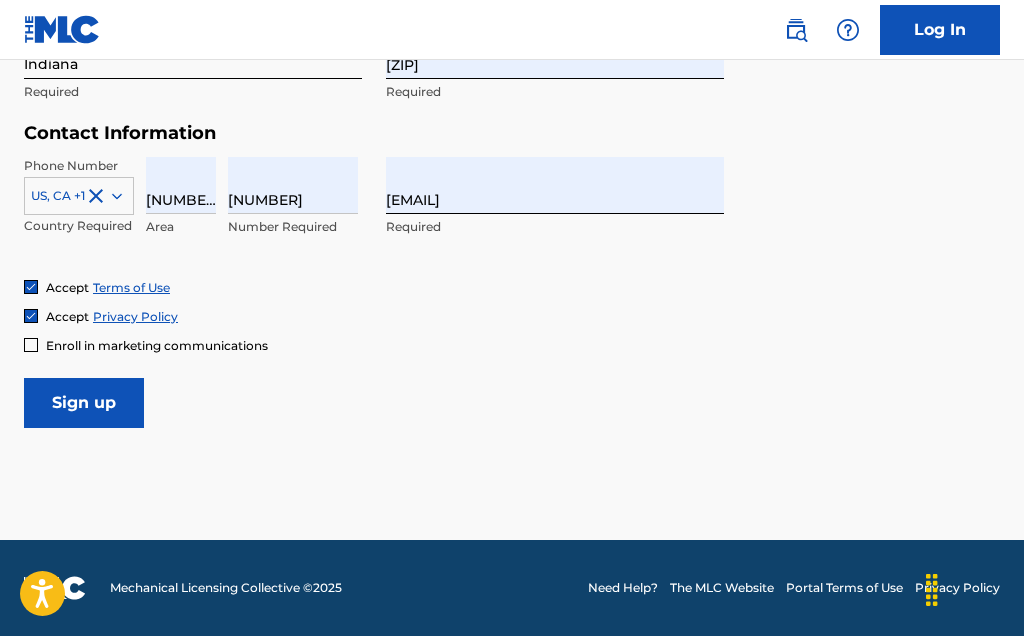 click on "Sign up" at bounding box center (84, 403) 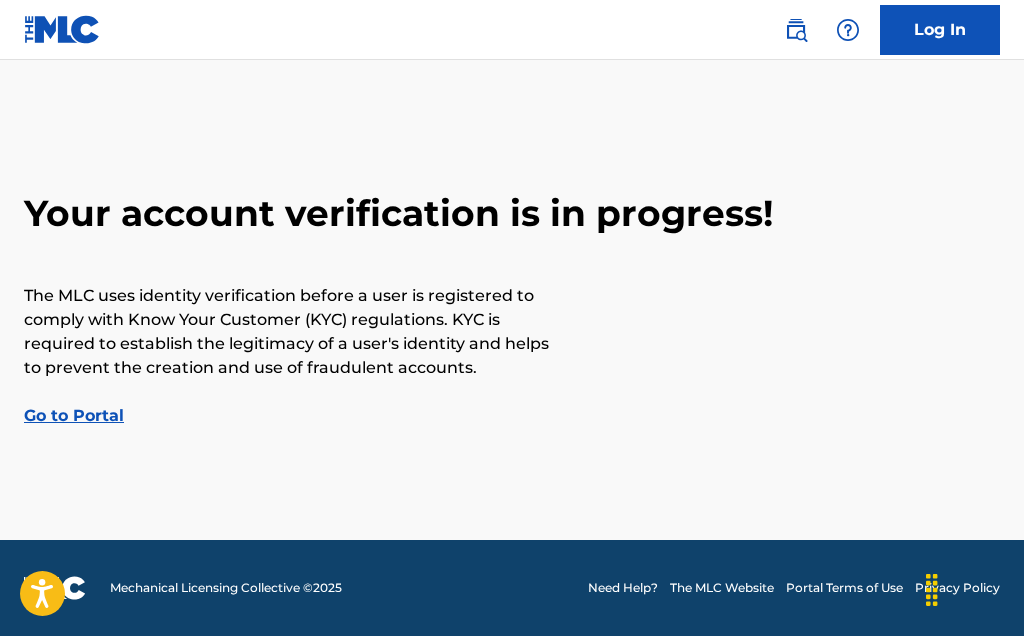 scroll, scrollTop: 0, scrollLeft: 0, axis: both 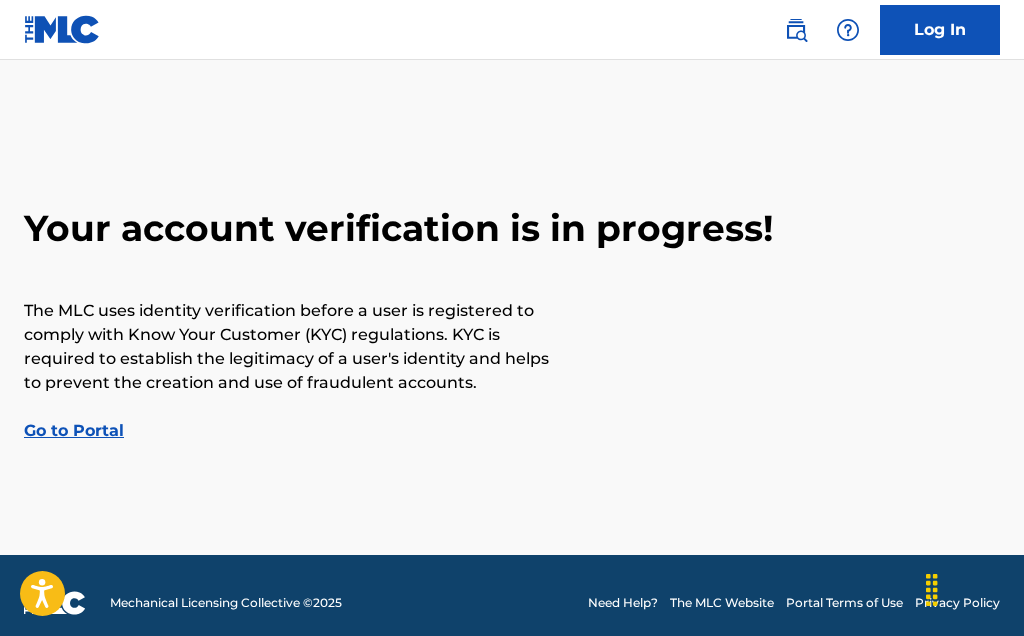 click on "Go to Portal" at bounding box center [74, 430] 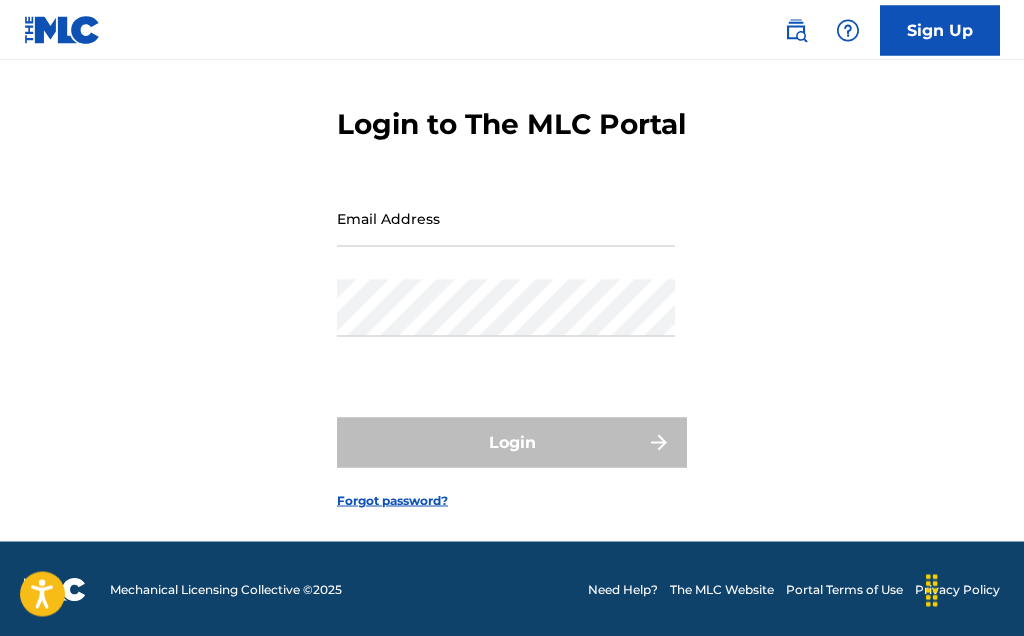 scroll, scrollTop: 68, scrollLeft: 0, axis: vertical 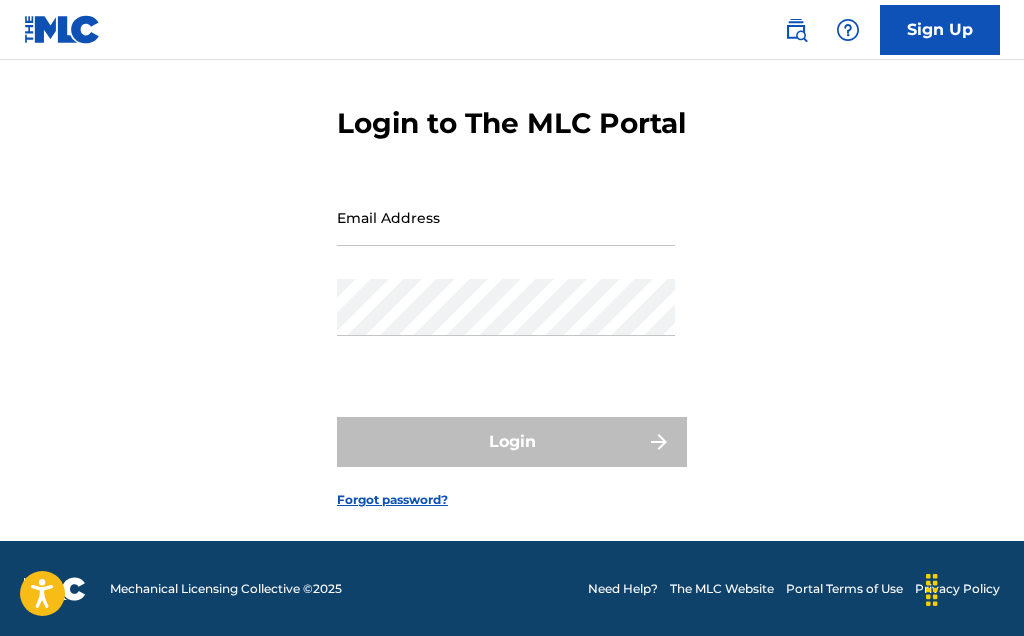 click on "Email Address" at bounding box center [506, 217] 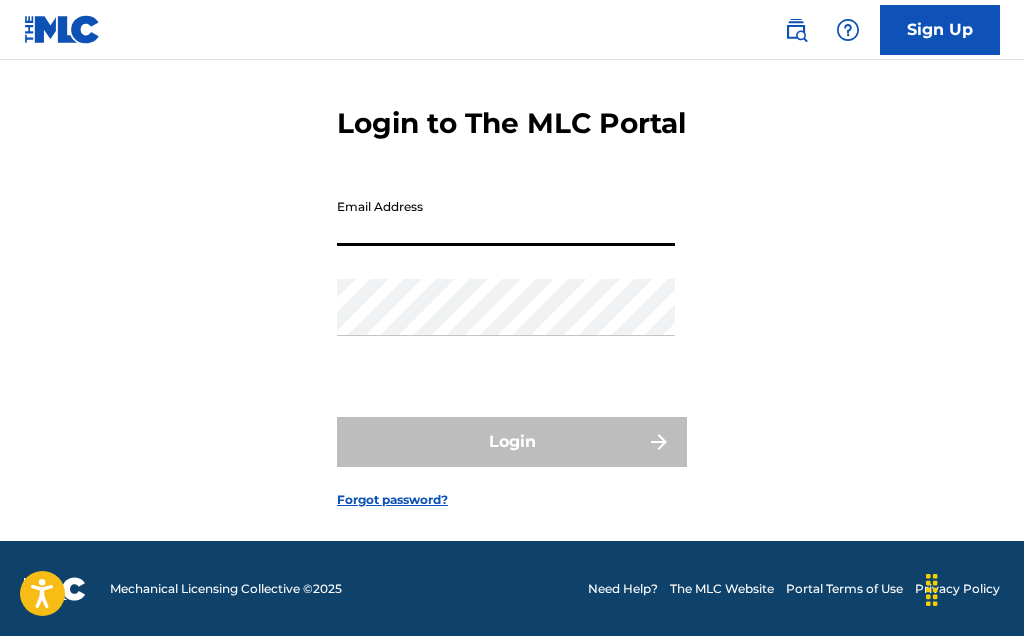 scroll, scrollTop: 66, scrollLeft: 0, axis: vertical 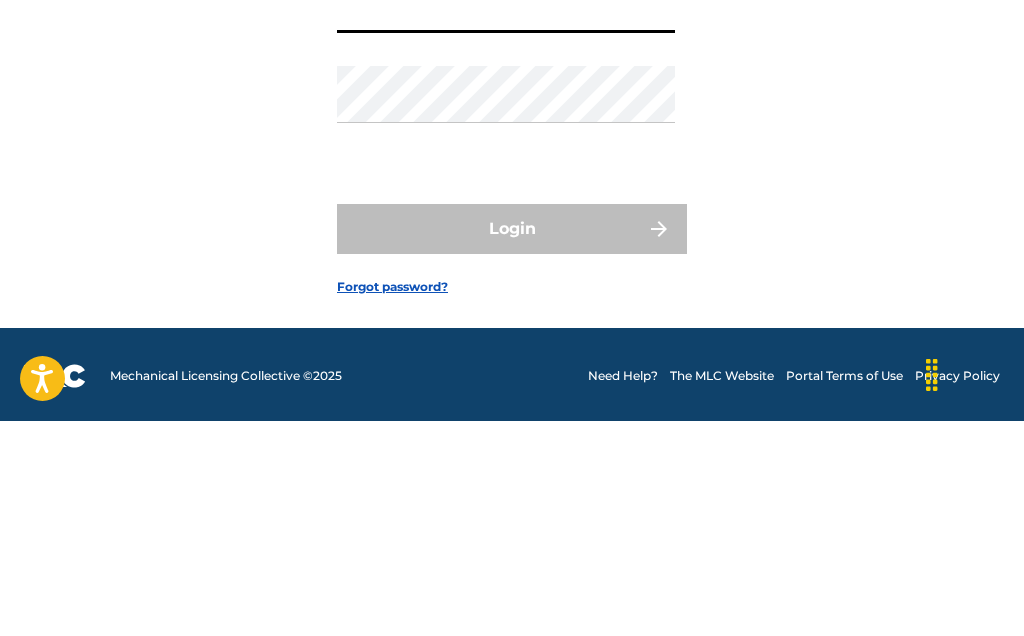 type on "[EMAIL]" 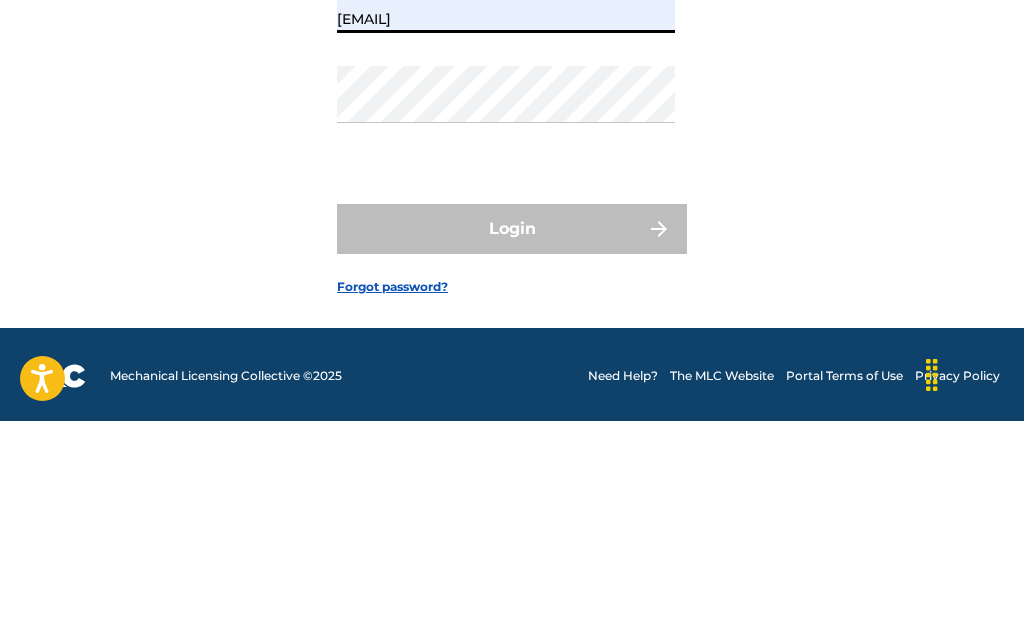 scroll, scrollTop: 106, scrollLeft: 0, axis: vertical 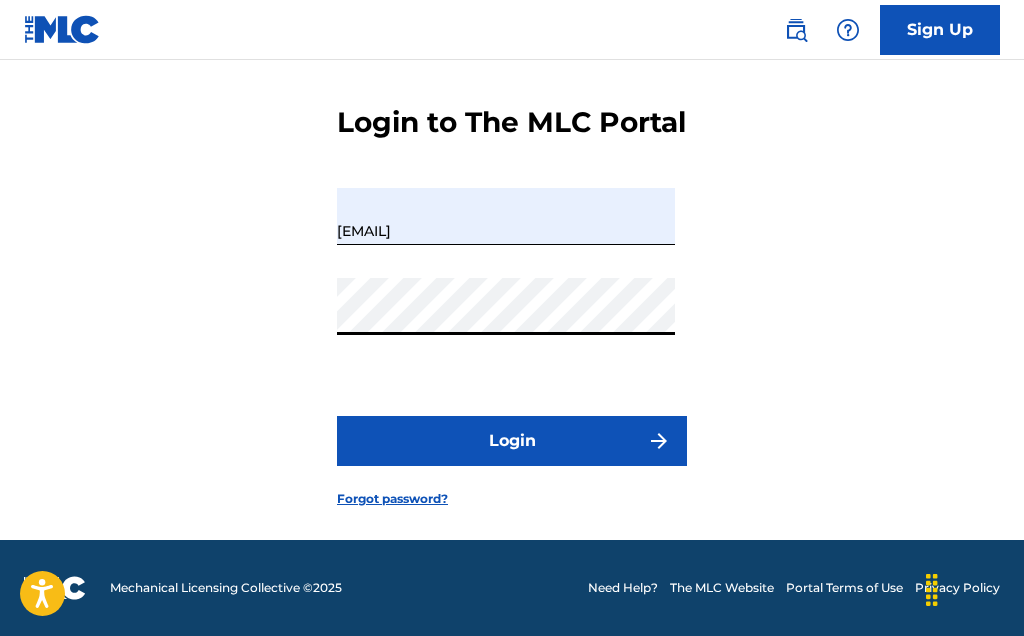 click on "Login" at bounding box center (512, 441) 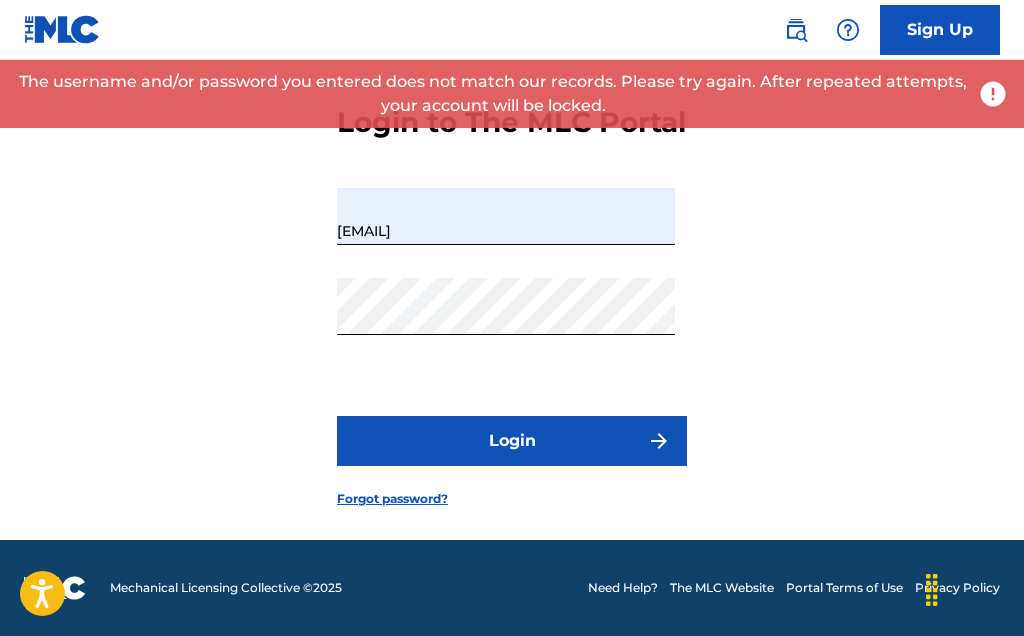 click on "Login to The MLC Portal Email Address [EMAIL] Password Login Forgot password?" at bounding box center (512, 290) 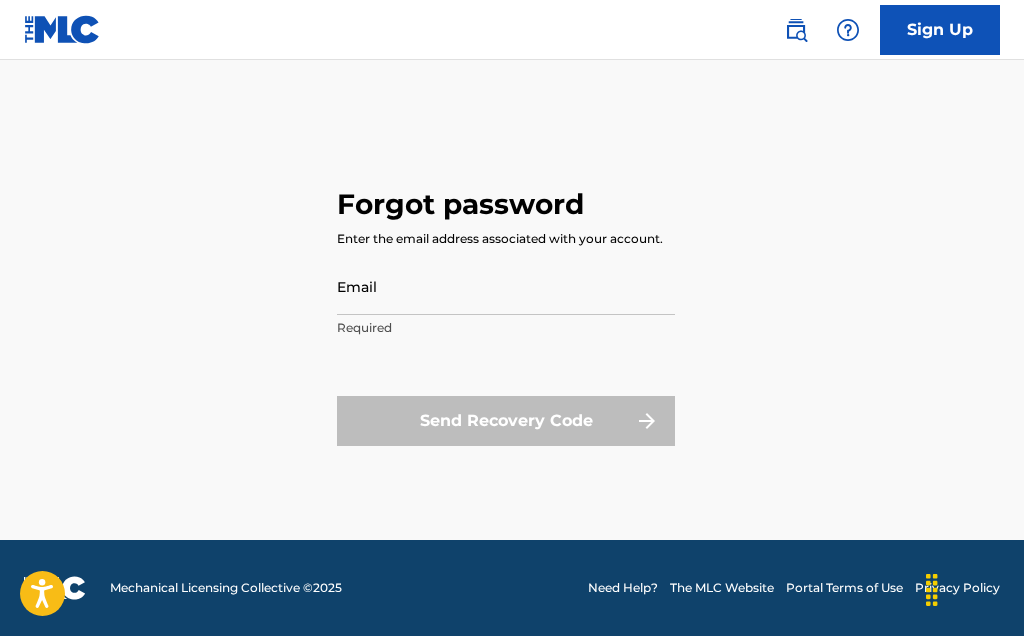 click on "Email" at bounding box center (506, 286) 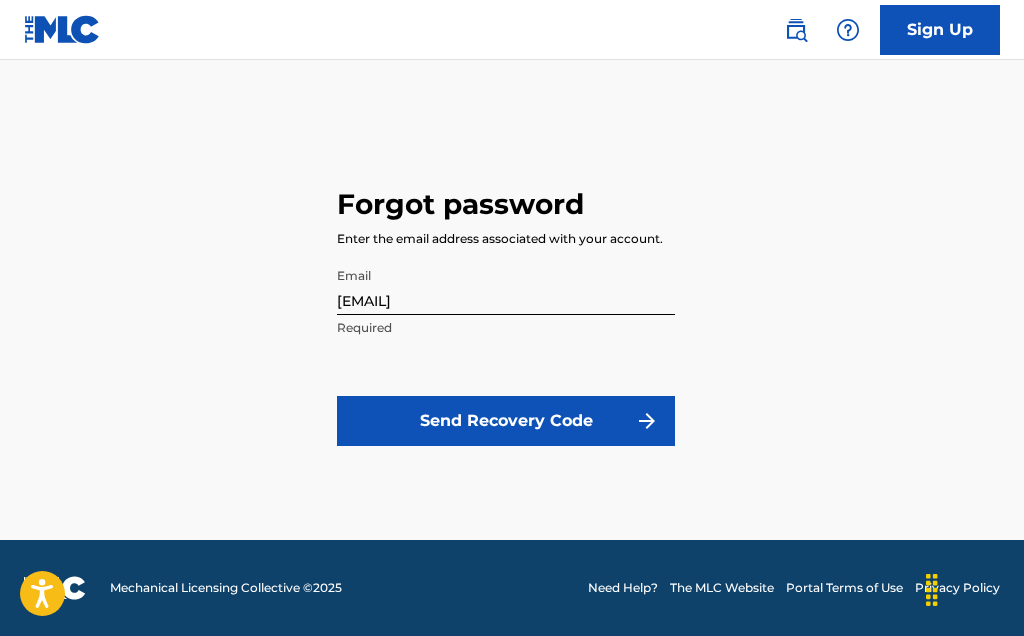 click on "Send Recovery Code" at bounding box center [506, 421] 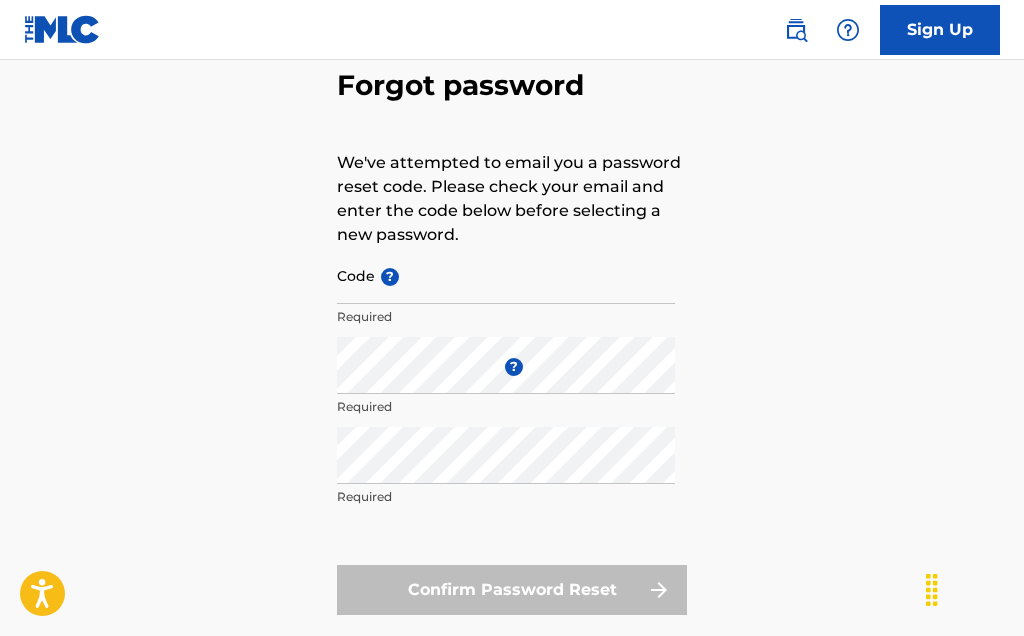 click on "Code ?" at bounding box center (506, 275) 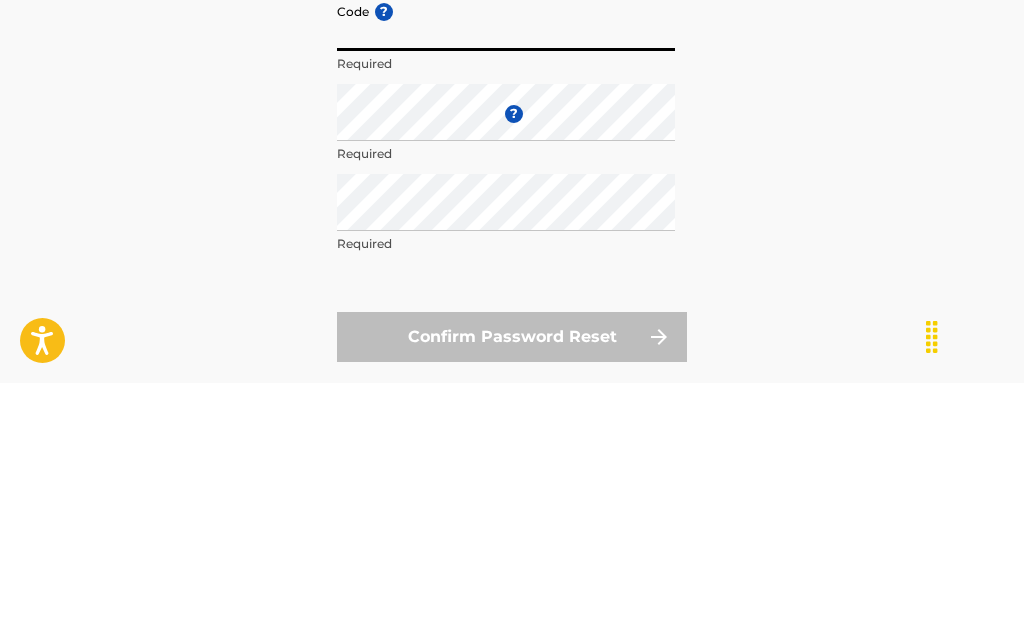 scroll, scrollTop: 237, scrollLeft: 0, axis: vertical 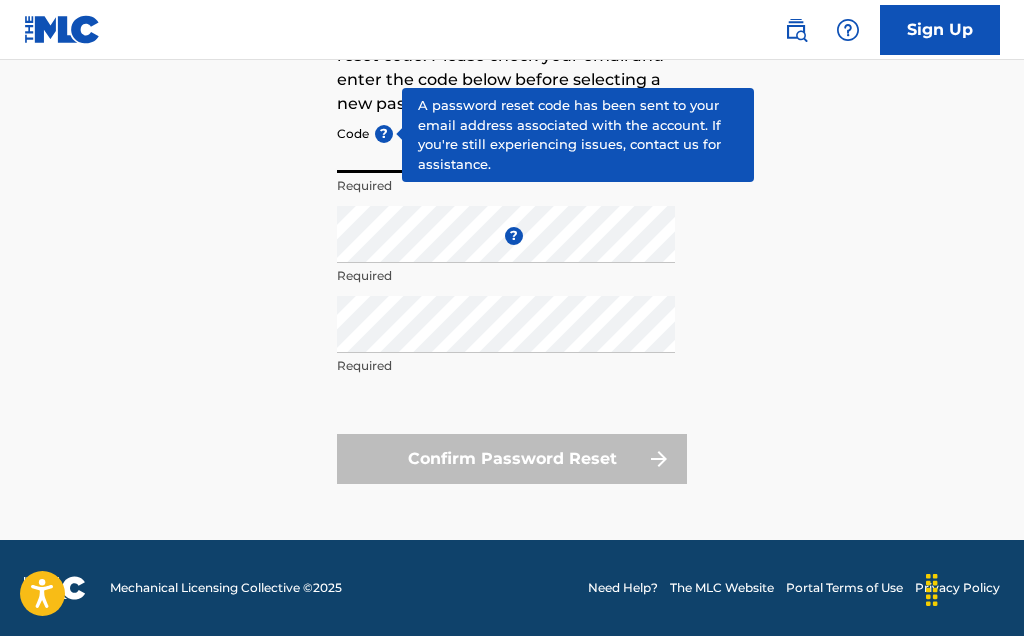 click on "?" at bounding box center (384, 134) 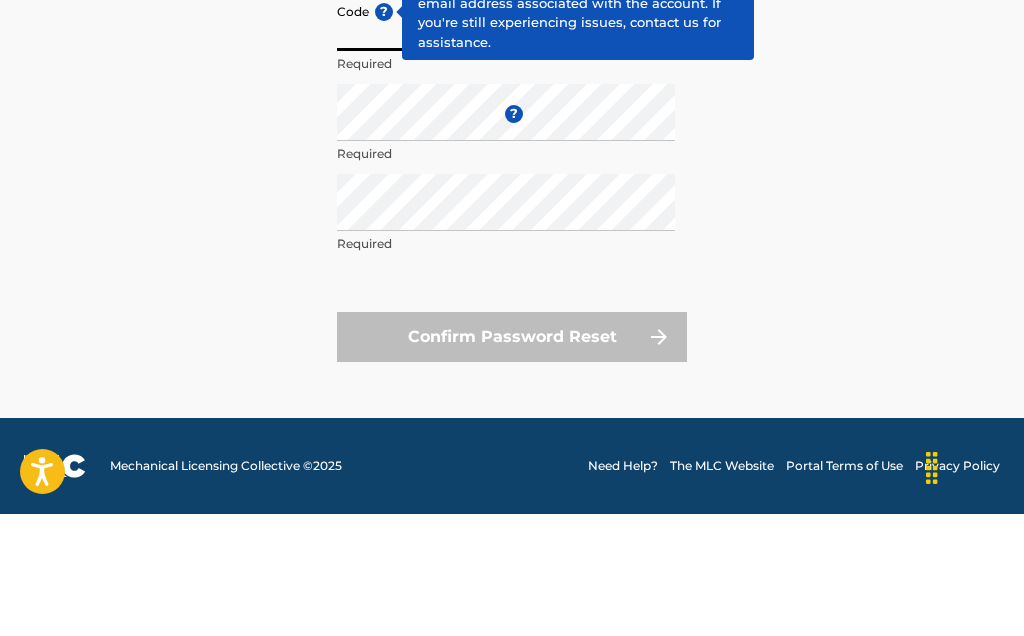 scroll, scrollTop: 212, scrollLeft: 0, axis: vertical 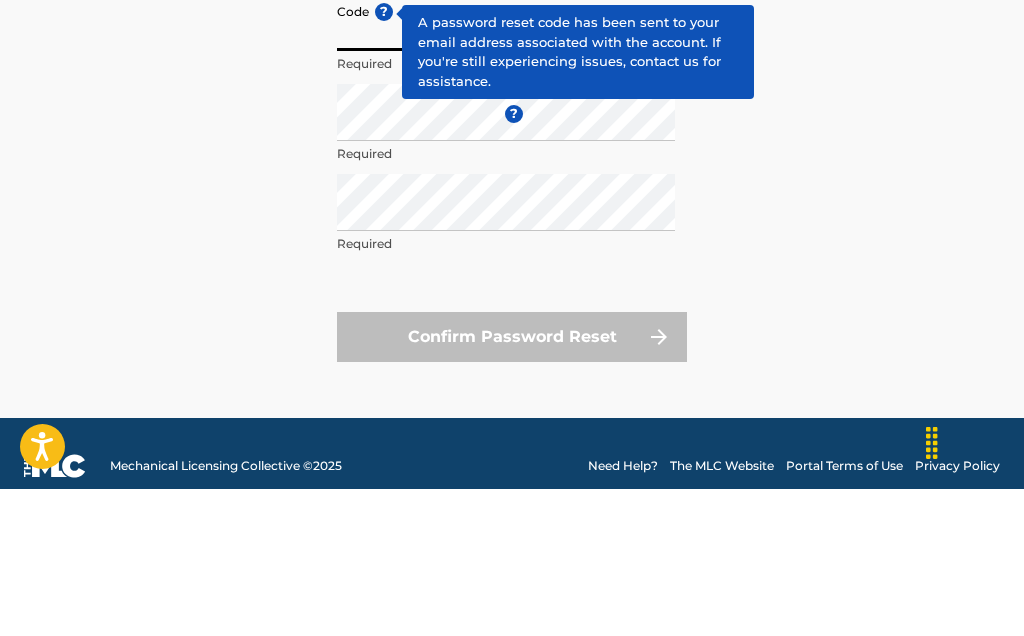 click on "Forgot password We've attempted to email you a password reset code. Please check your email and enter the code below before selecting a new password. Code ? Required Enter a new password ? Required Repeat the password Required Confirm Password Reset" at bounding box center (512, 231) 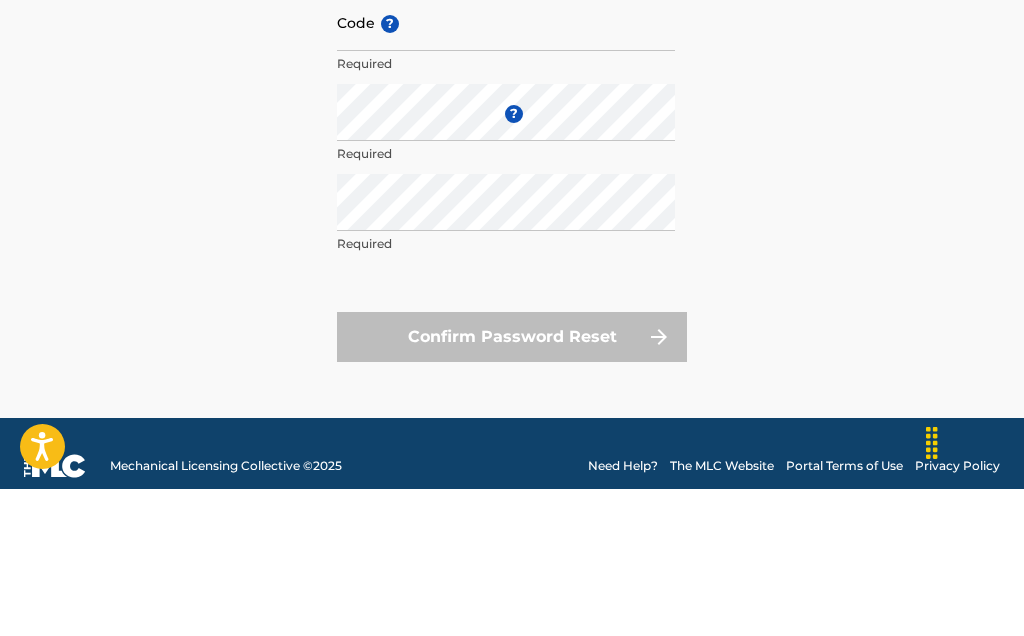 scroll, scrollTop: 237, scrollLeft: 0, axis: vertical 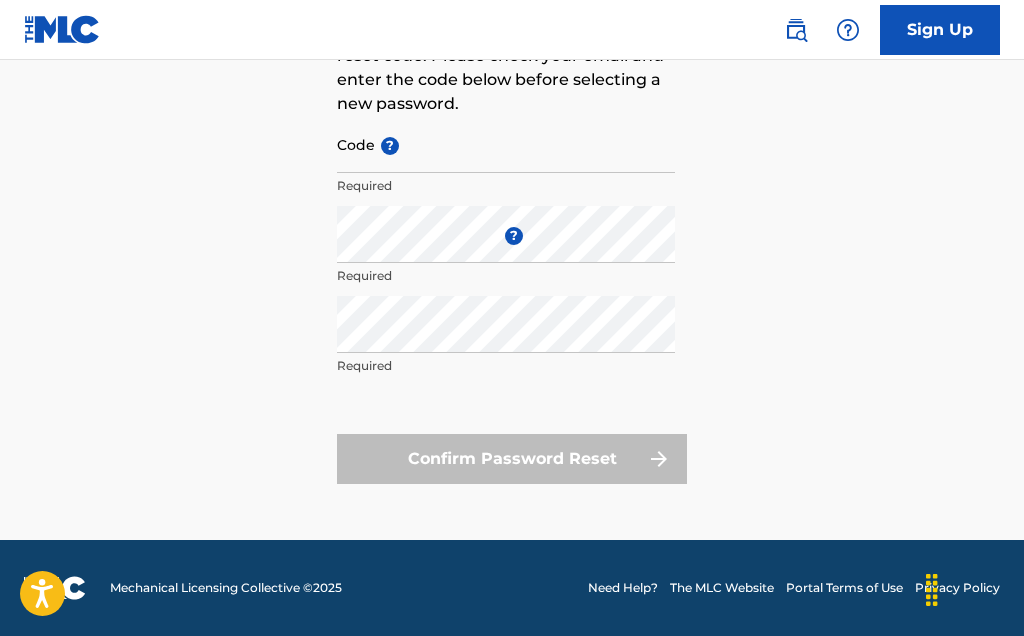 click on "Code ?" at bounding box center [506, 144] 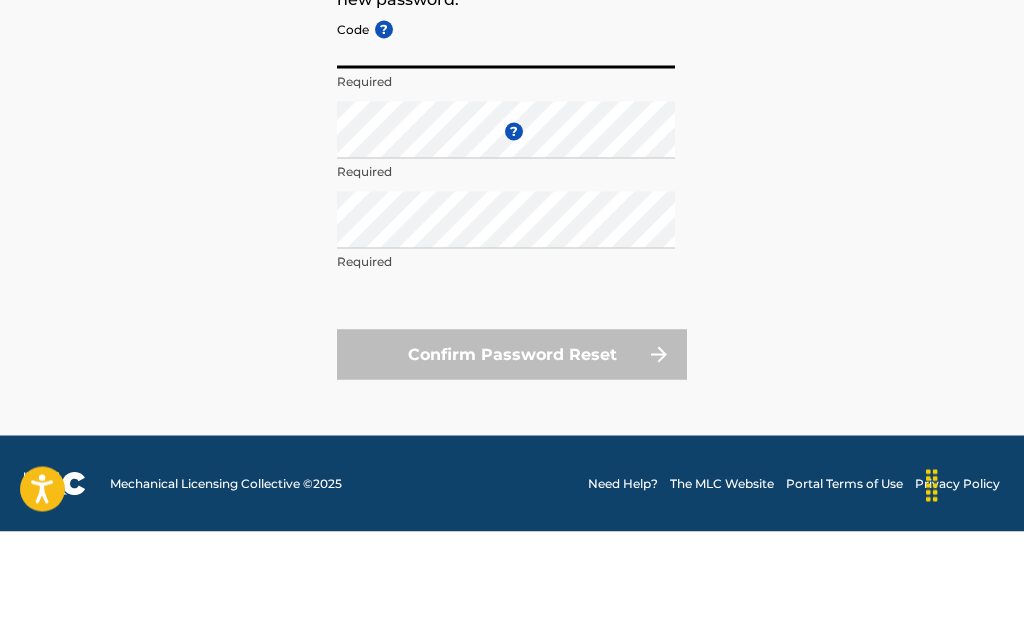 click on "Code ?" at bounding box center (506, 144) 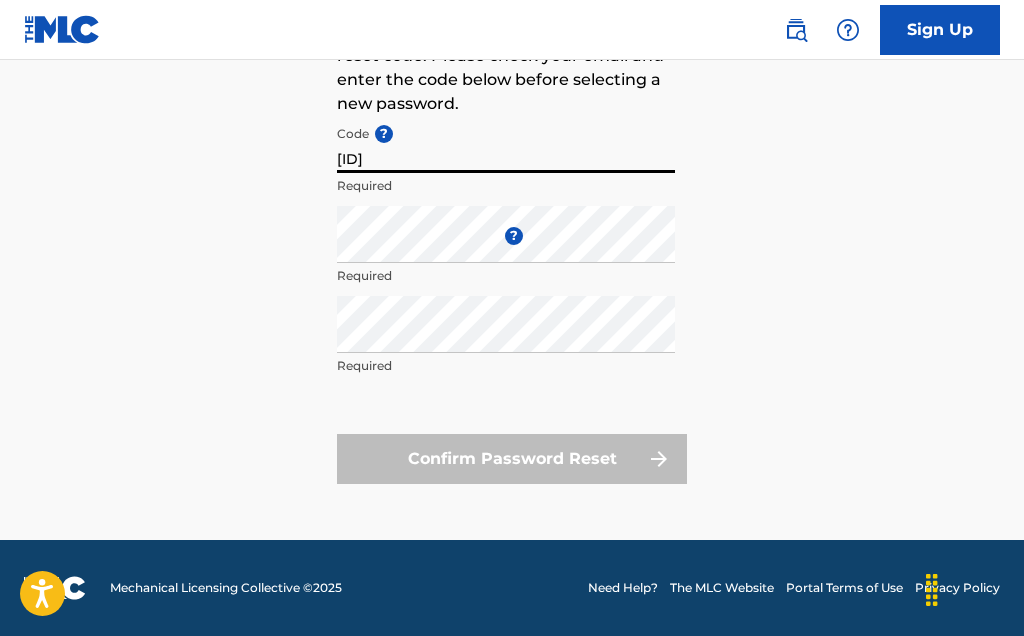 type on "[ID]" 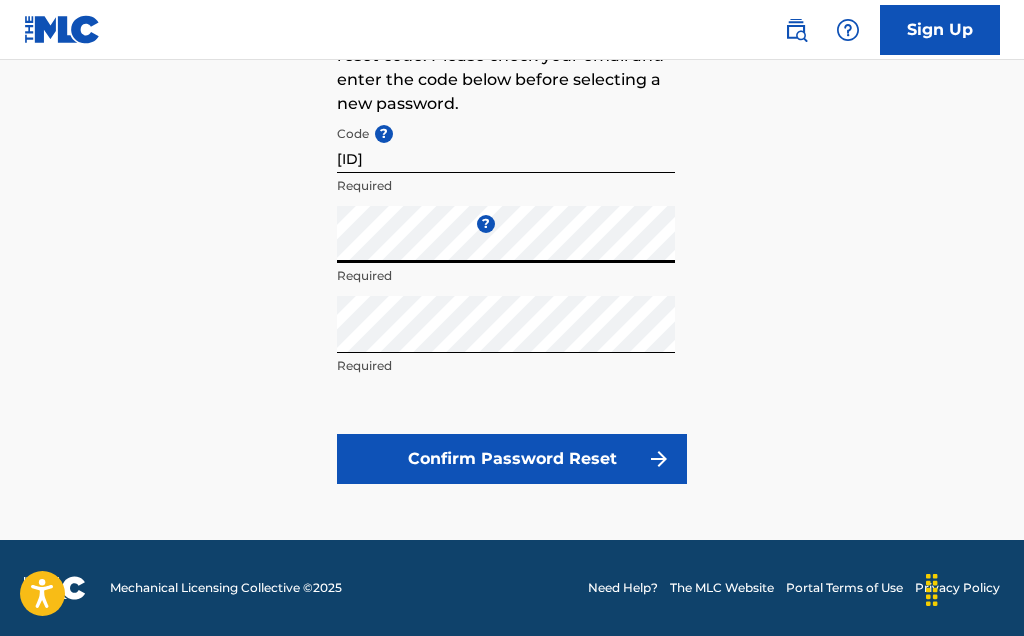 click on "Confirm Password Reset" at bounding box center (512, 459) 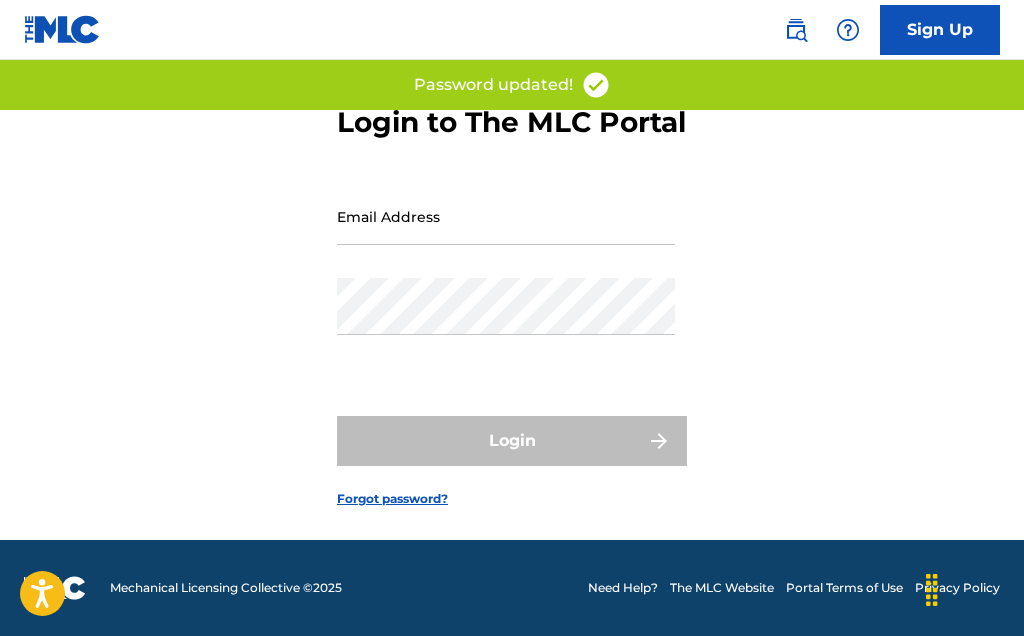 scroll, scrollTop: 0, scrollLeft: 0, axis: both 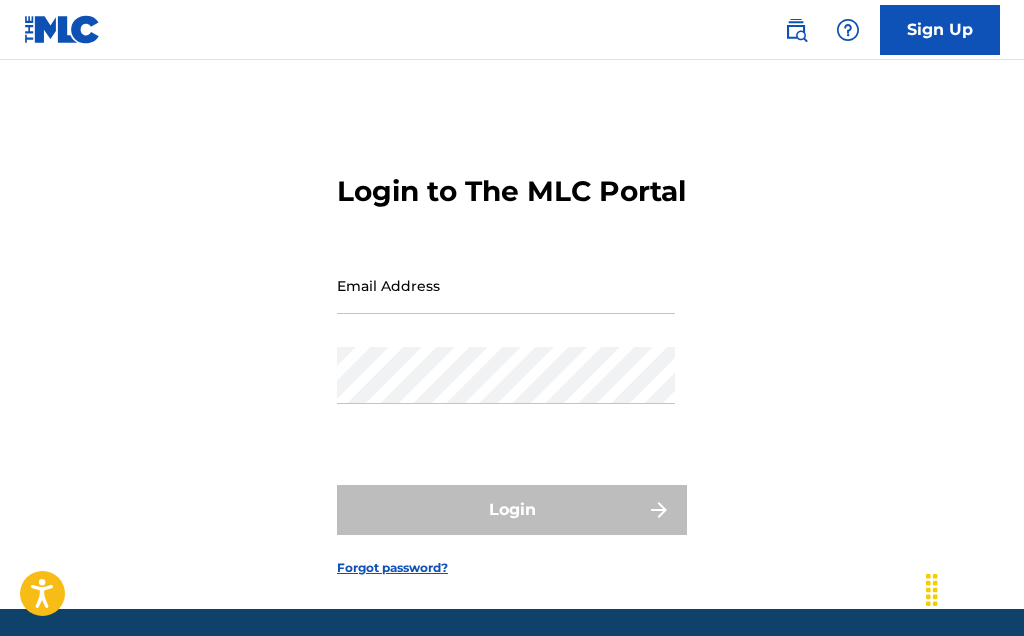 click on "Email Address" at bounding box center (506, 285) 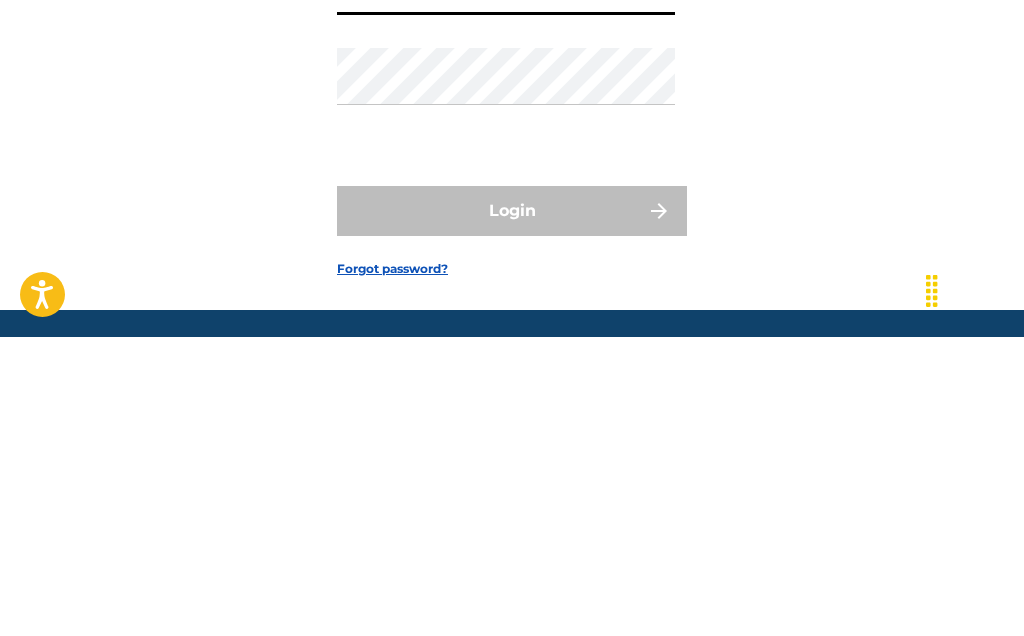 scroll, scrollTop: 106, scrollLeft: 0, axis: vertical 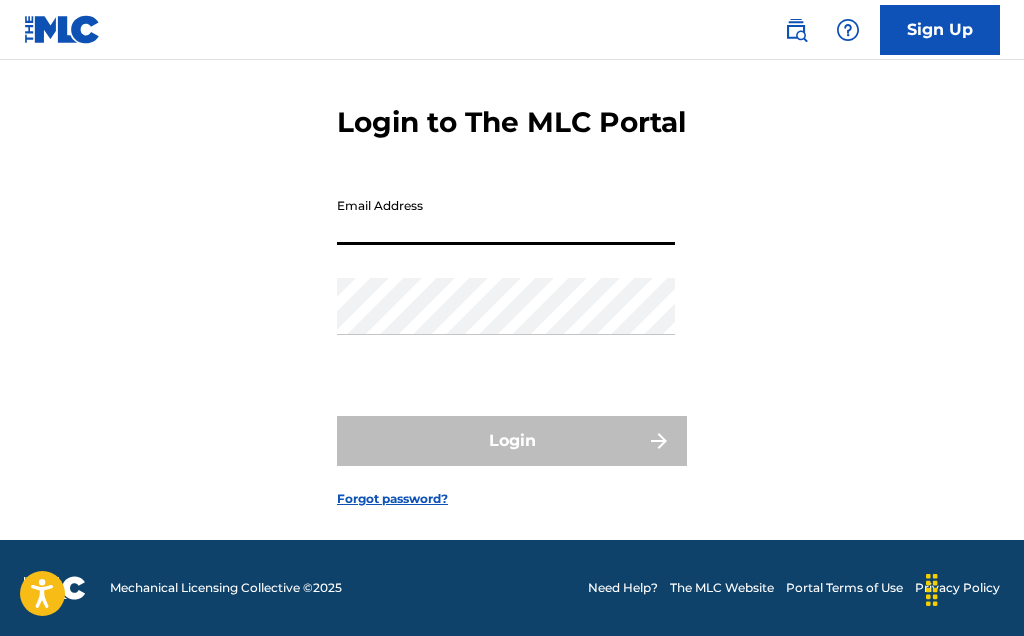 type on "[EMAIL]" 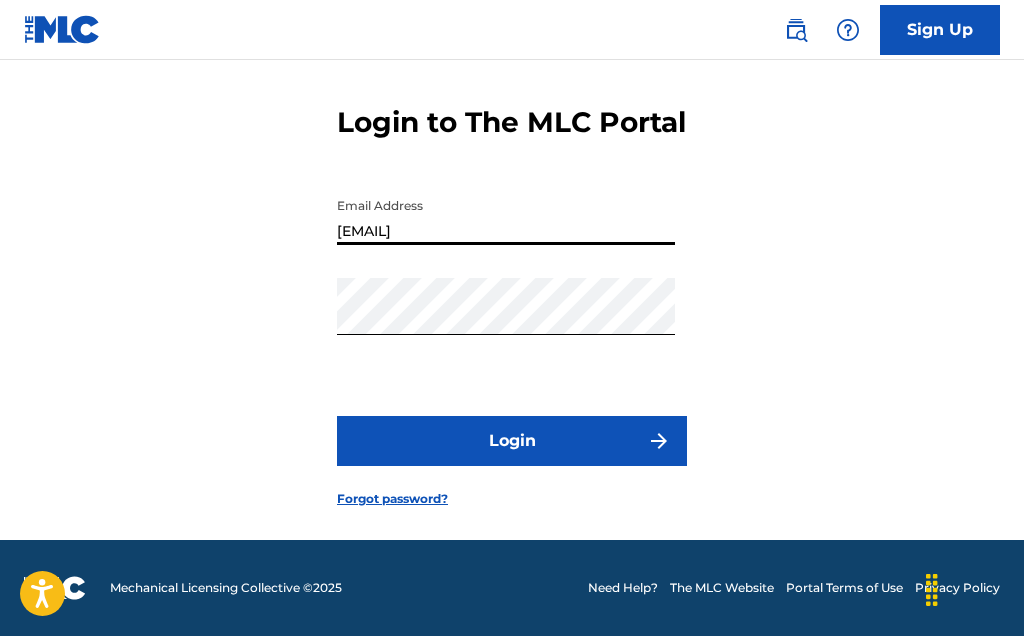 click on "Login" at bounding box center (512, 441) 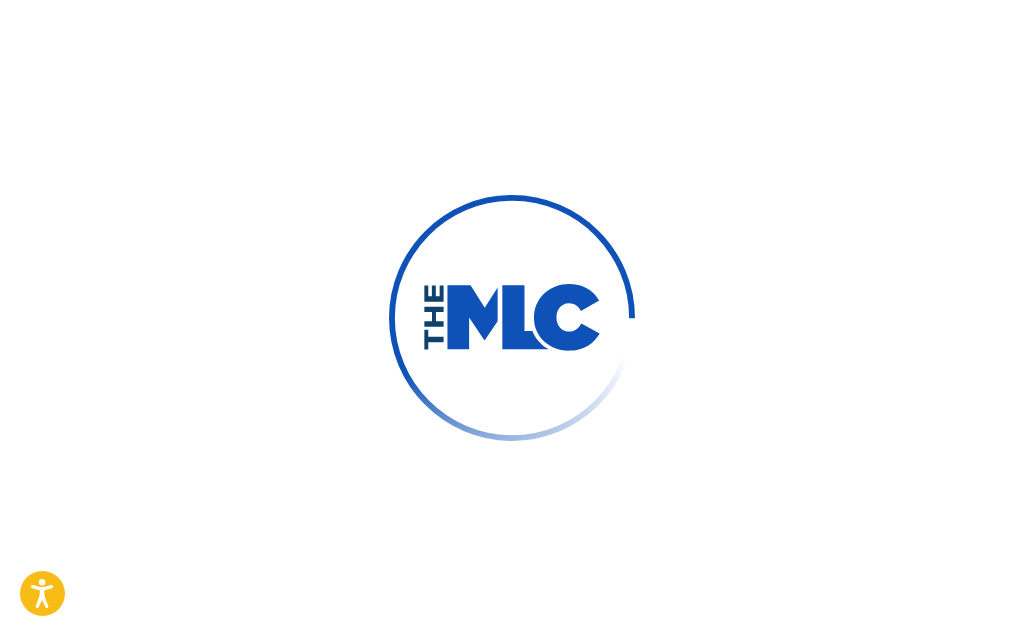 scroll, scrollTop: 80, scrollLeft: 0, axis: vertical 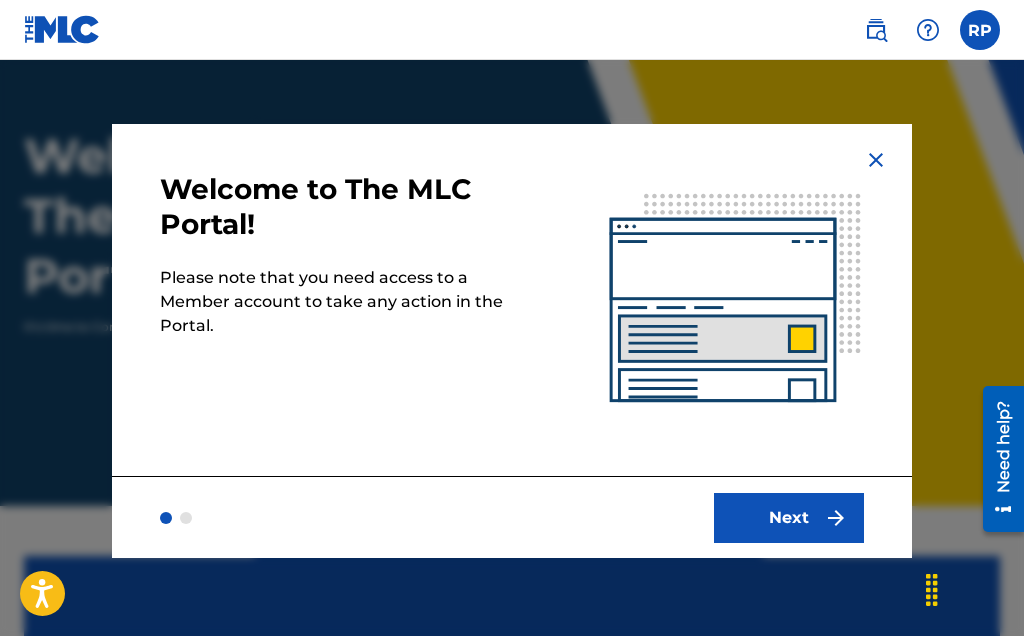 click on "Next" at bounding box center (789, 518) 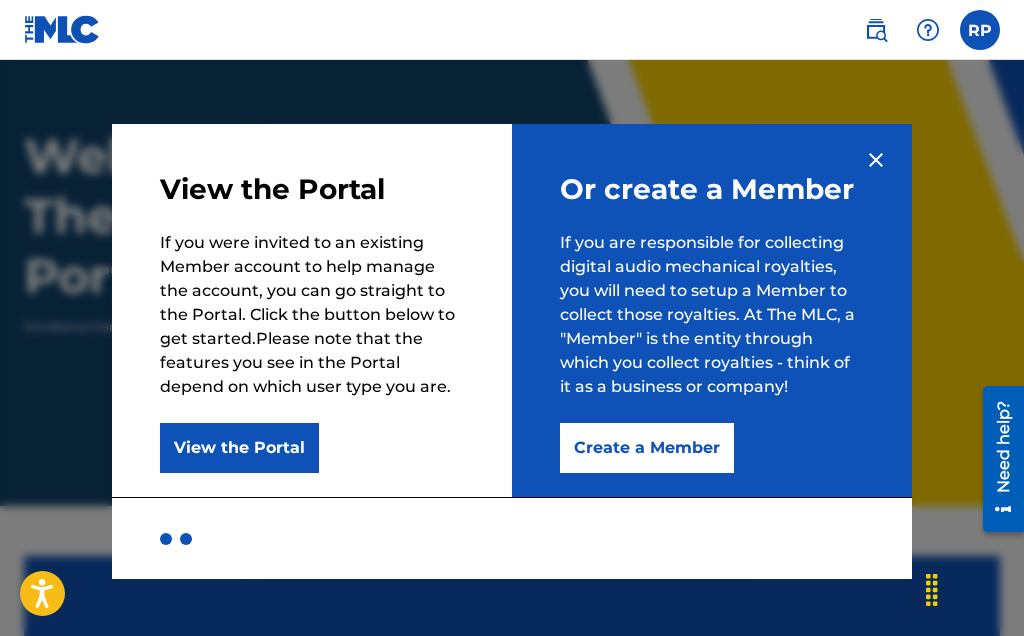 click on "View the Portal" at bounding box center [239, 448] 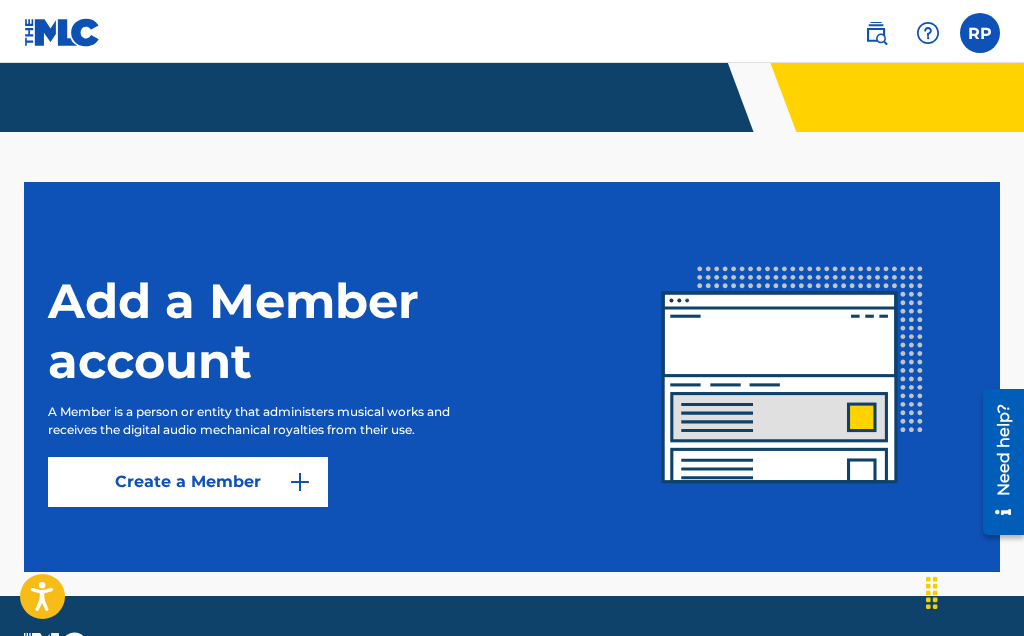 scroll, scrollTop: 455, scrollLeft: 0, axis: vertical 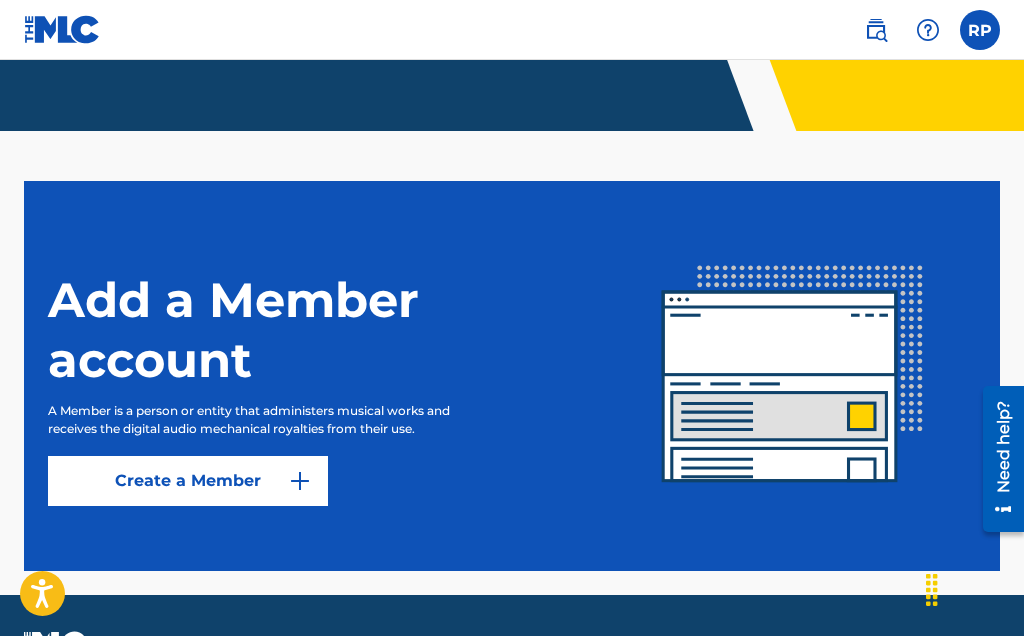 click on "Create a Member" at bounding box center [188, 481] 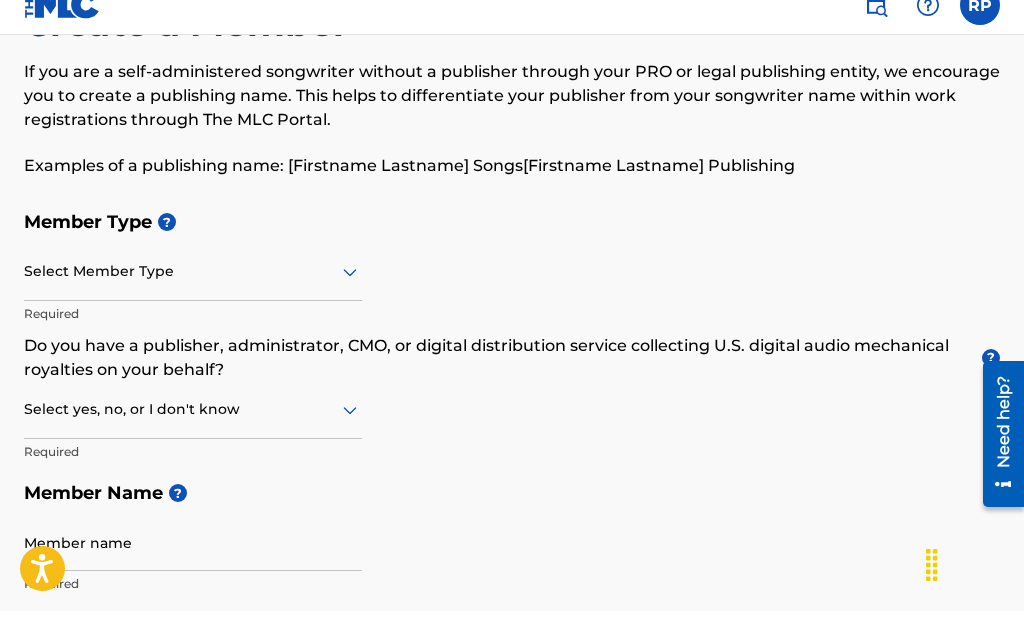 scroll, scrollTop: 87, scrollLeft: 0, axis: vertical 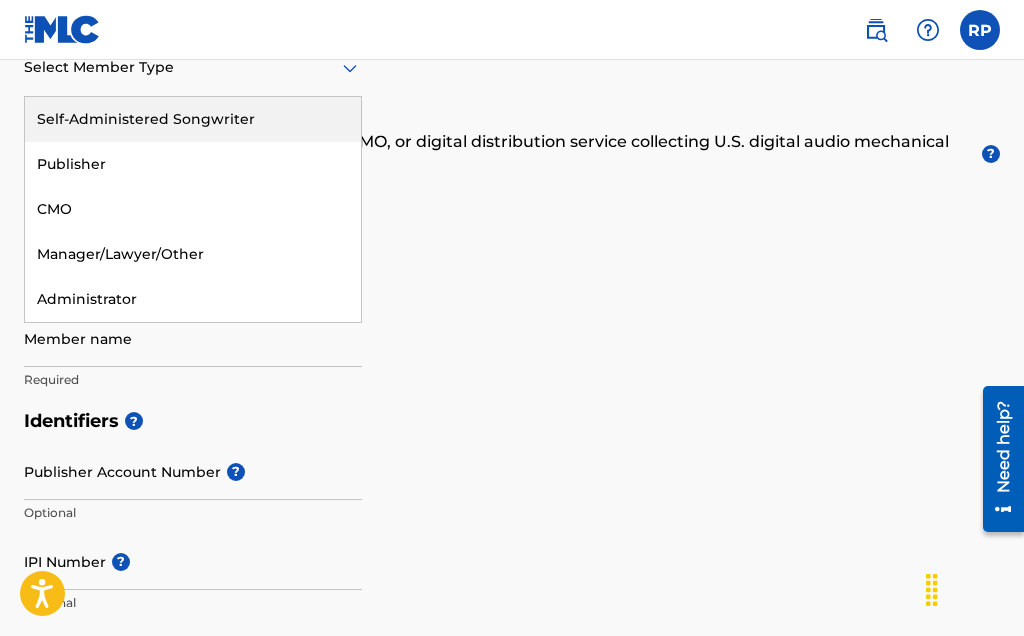 click on "Self-Administered Songwriter" at bounding box center (193, 119) 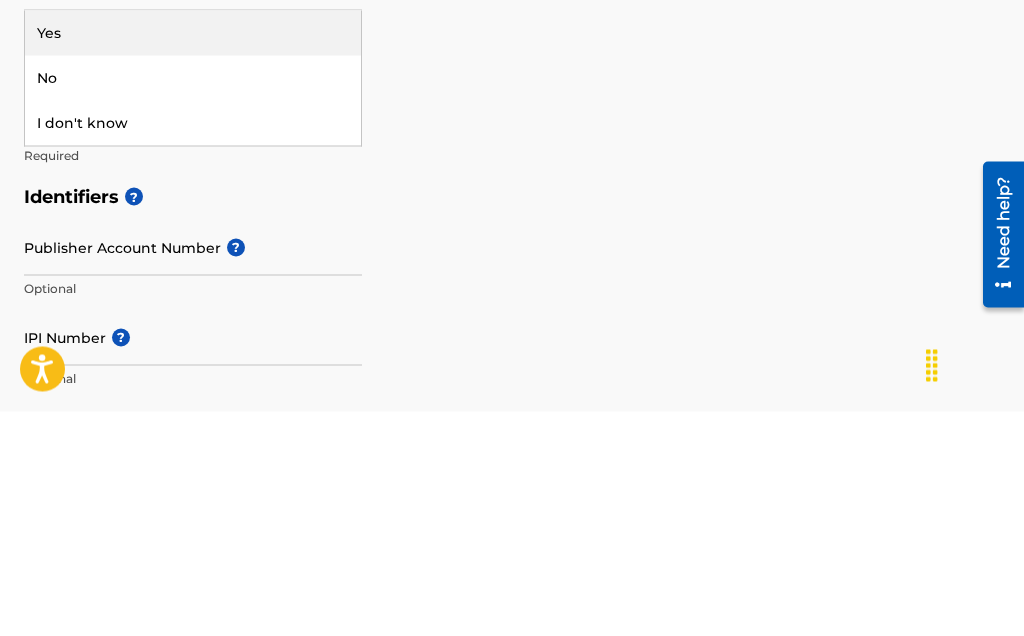 click on "I don't know" at bounding box center (193, 347) 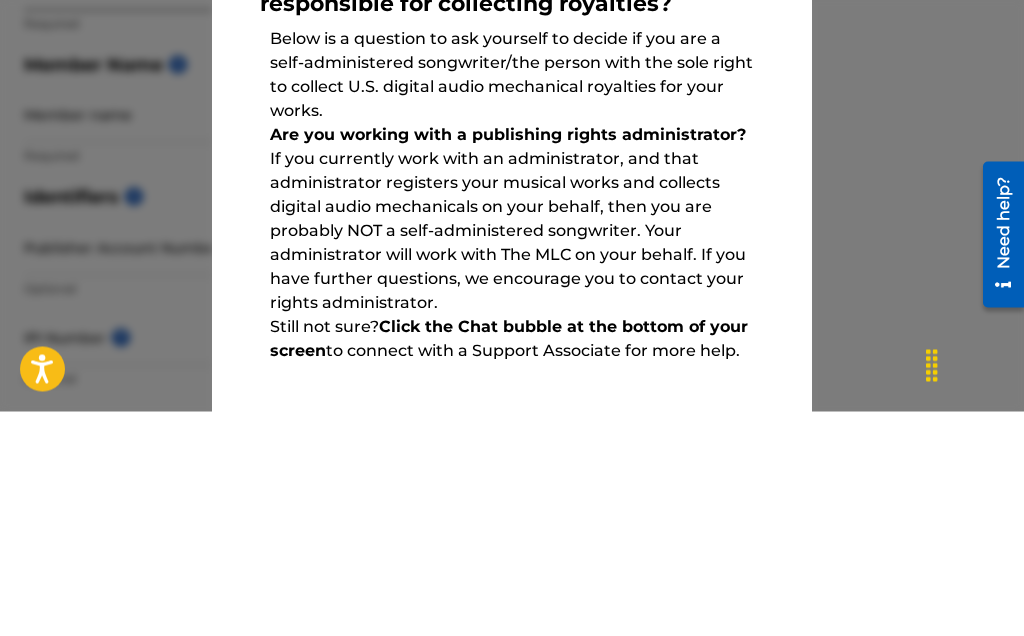 scroll, scrollTop: 538, scrollLeft: 0, axis: vertical 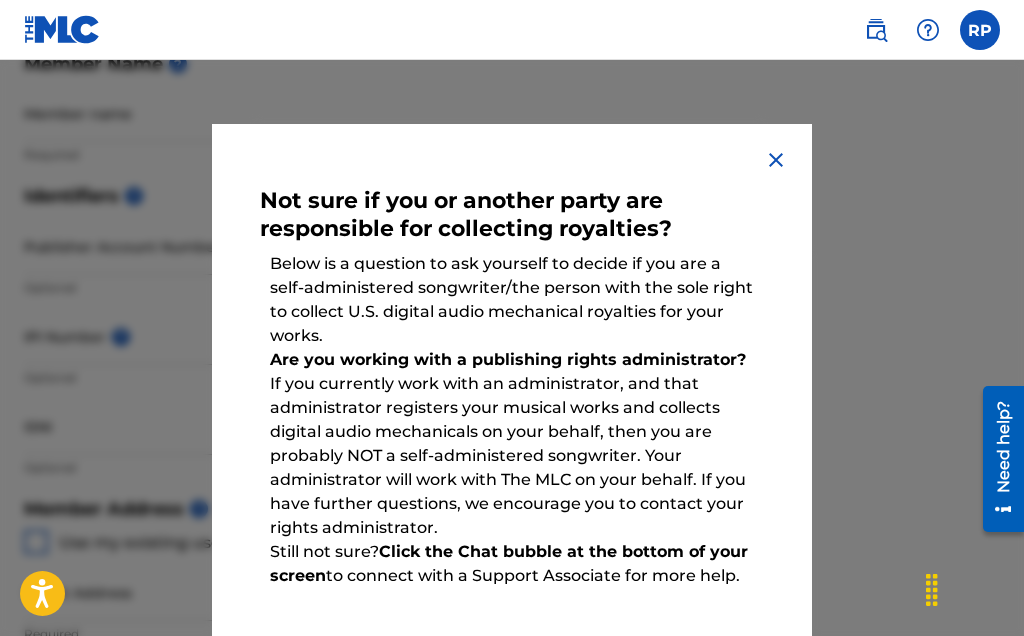 click on "Done" at bounding box center (482, 703) 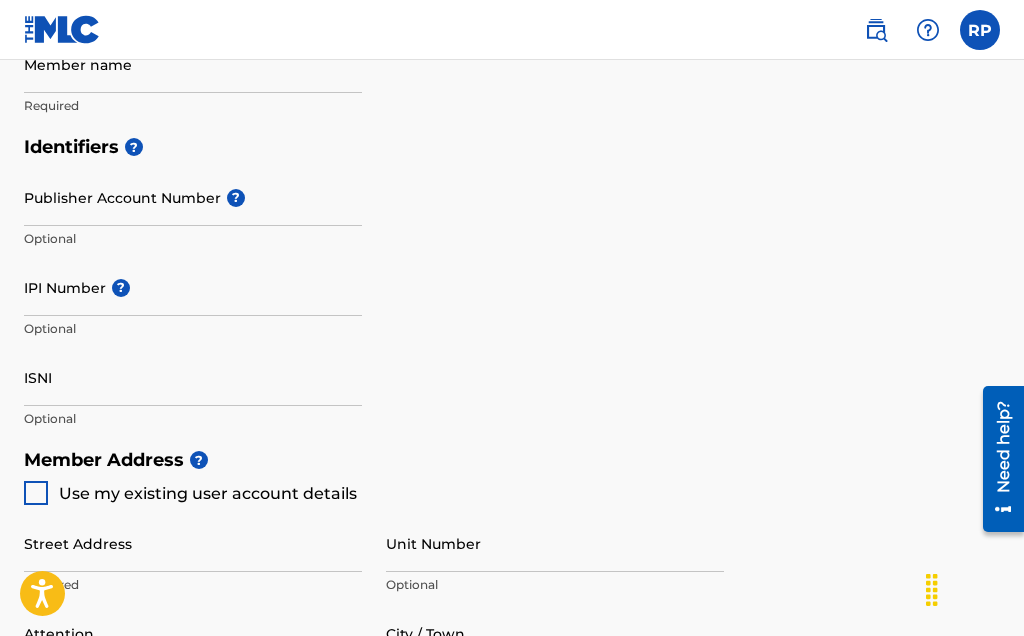 scroll, scrollTop: 588, scrollLeft: 0, axis: vertical 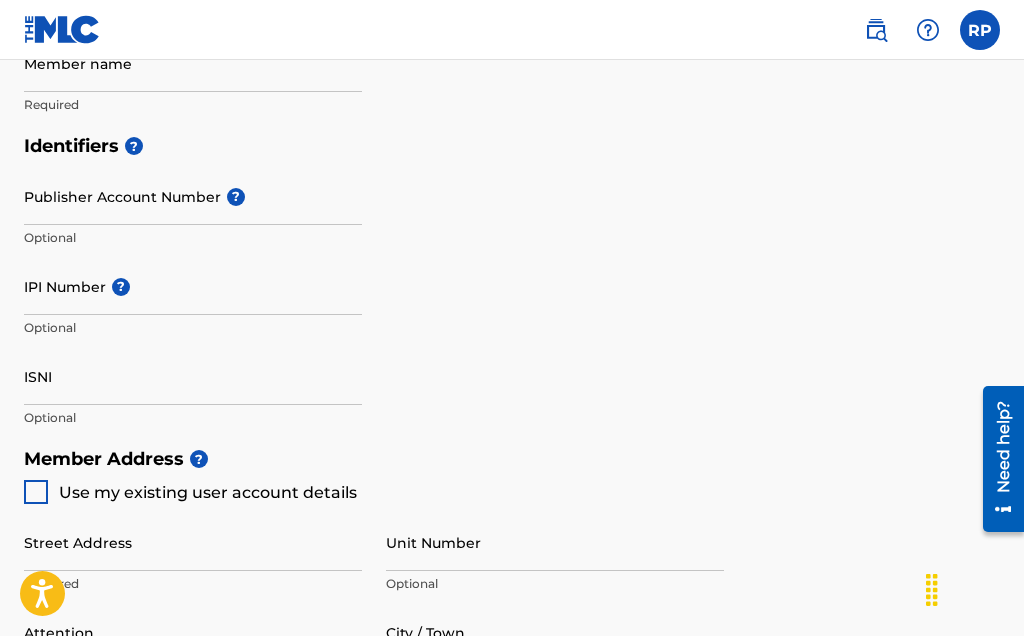 click on "Publisher Account Number ?" at bounding box center [193, 196] 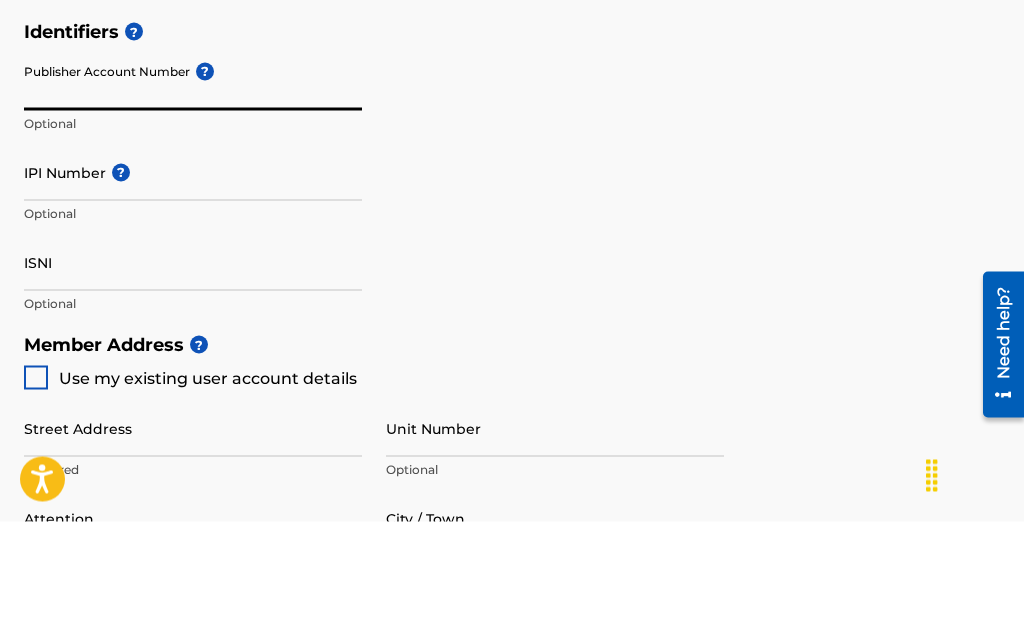 click on "Identifiers ? Publisher Account Number ? Optional IPI Number ? Optional ISNI Optional" at bounding box center (512, 281) 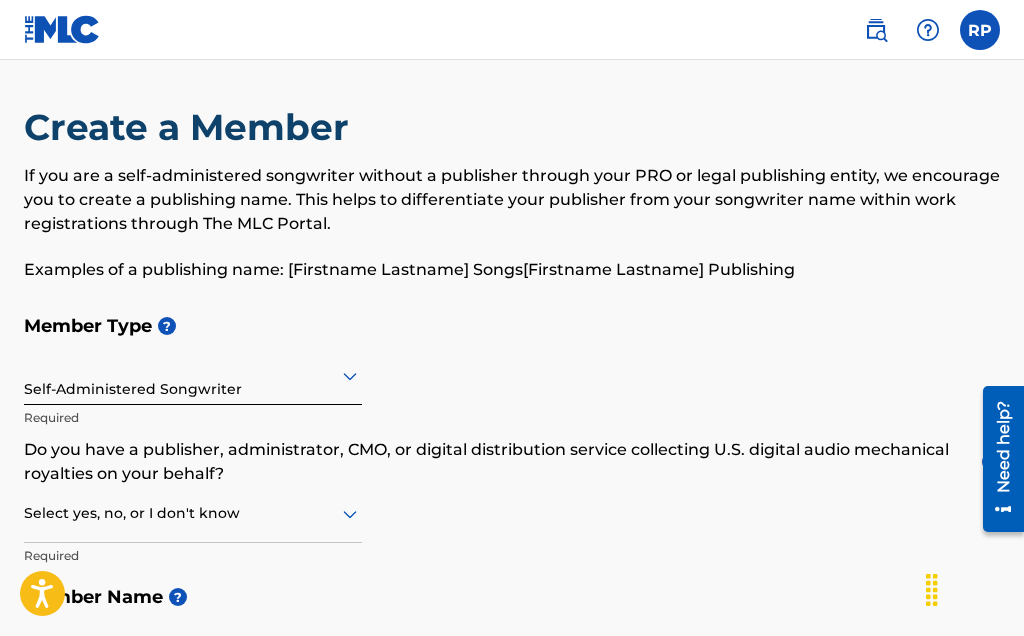 scroll, scrollTop: 0, scrollLeft: 0, axis: both 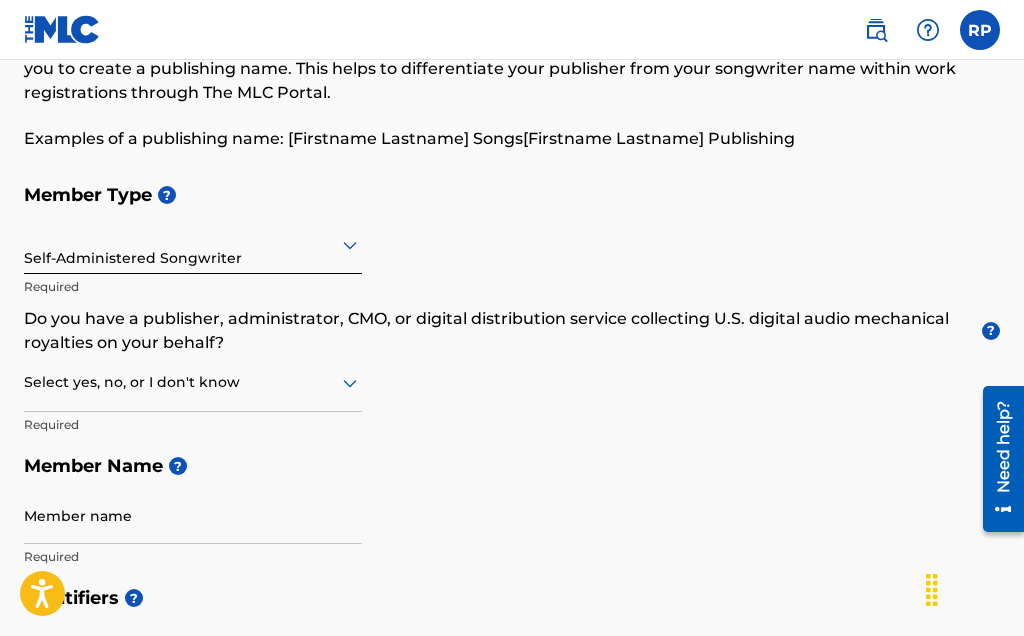click on "Member Type ? Self-Administered Songwriter Required Do you have a publisher, administrator, CMO, or digital distribution service collecting U.S. digital audio mechanical royalties on your behalf? ? Select yes, no, or I don't know Required Member Name ? Member name Required" at bounding box center [512, 375] 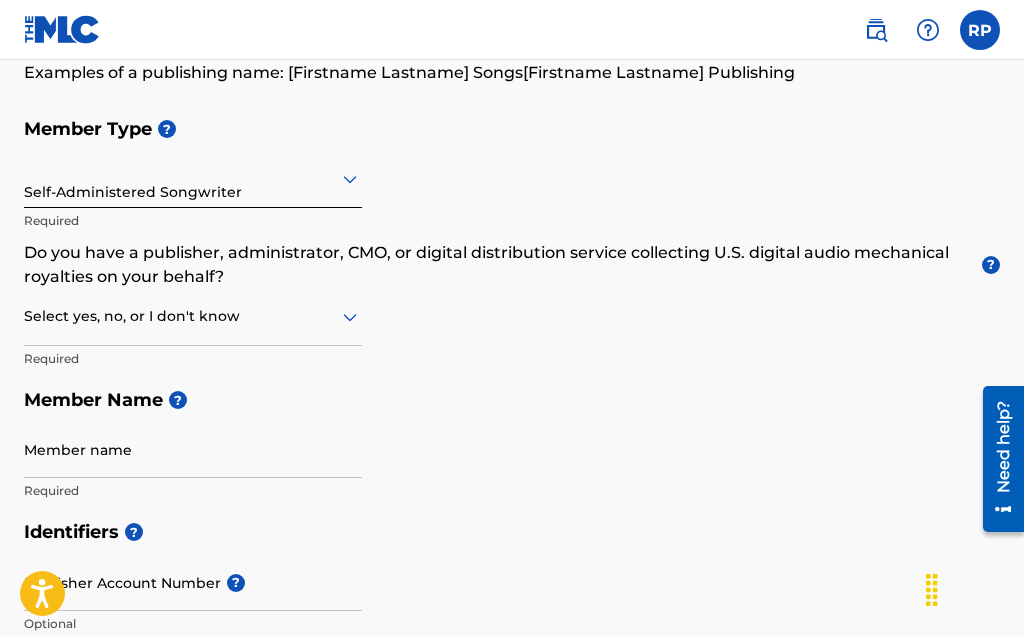 scroll, scrollTop: 206, scrollLeft: 0, axis: vertical 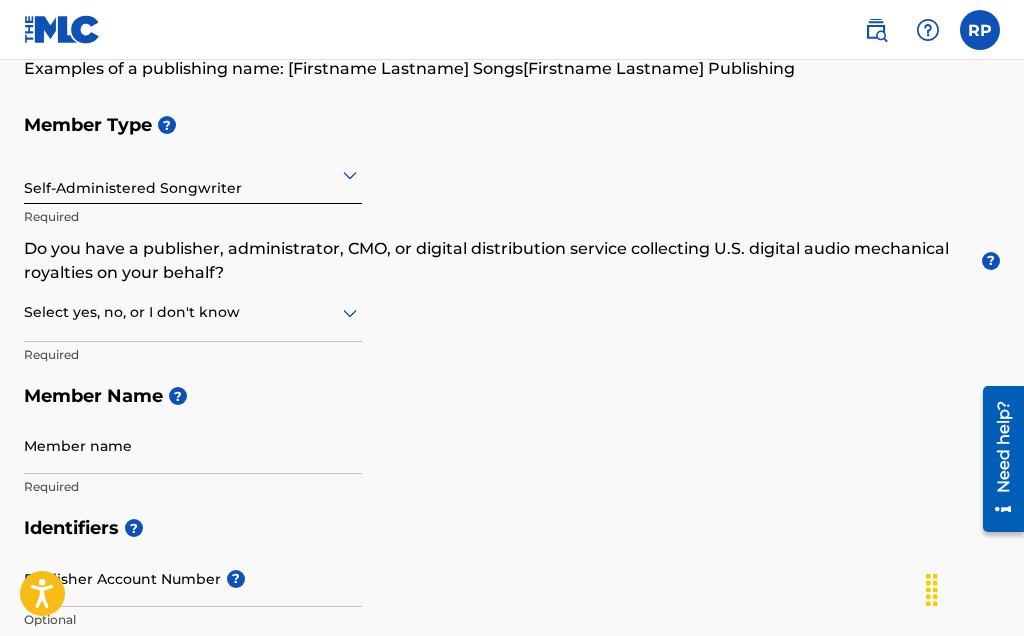 click on "Member name" at bounding box center (193, 445) 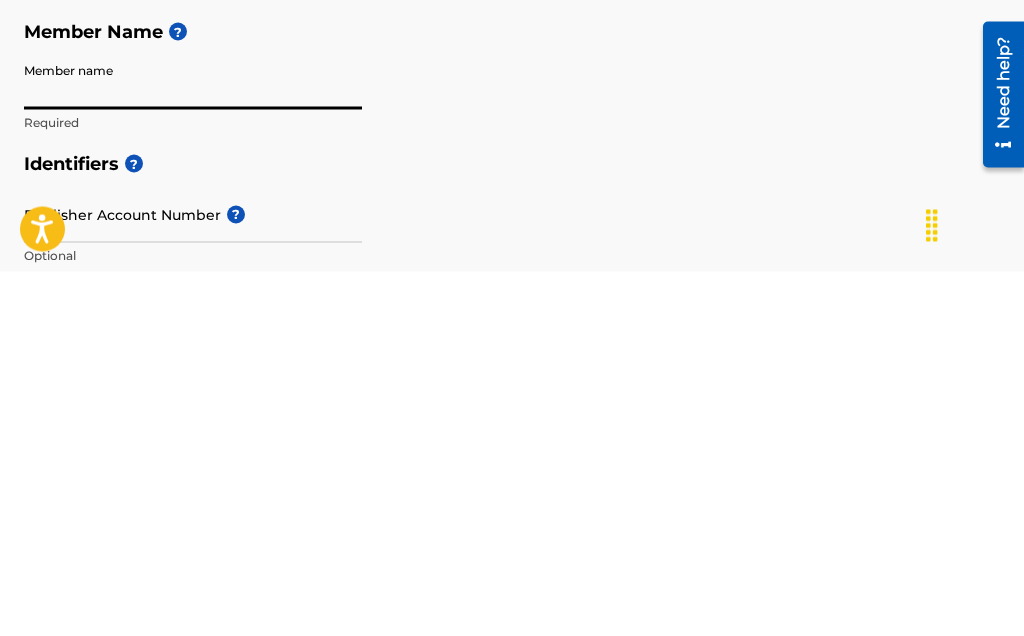type on "[FIRST] [MIDDLE] [LAST]" 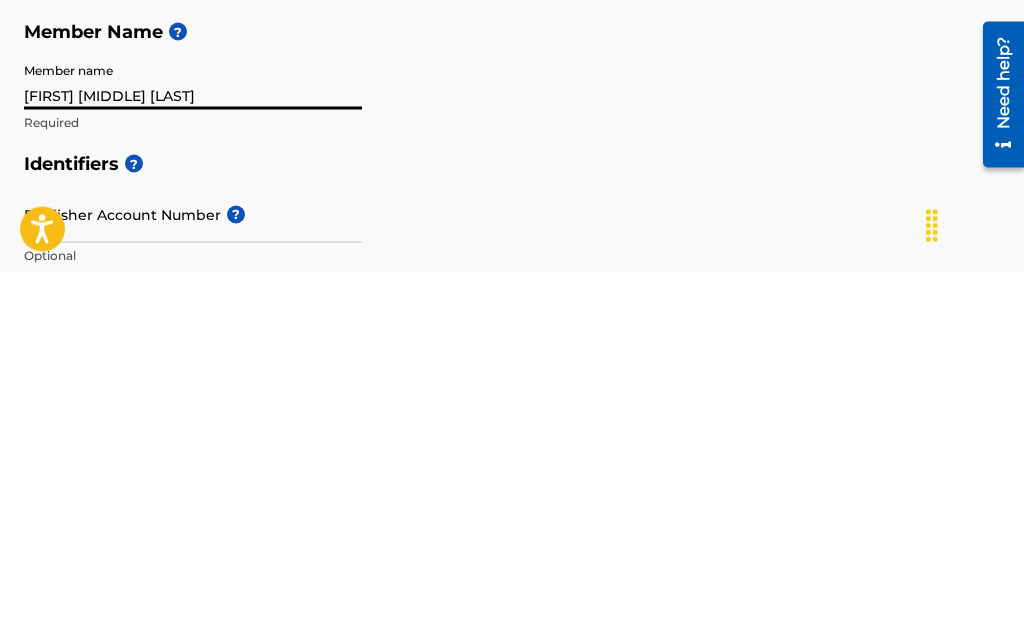 type on "[NUMBER] [STREET]" 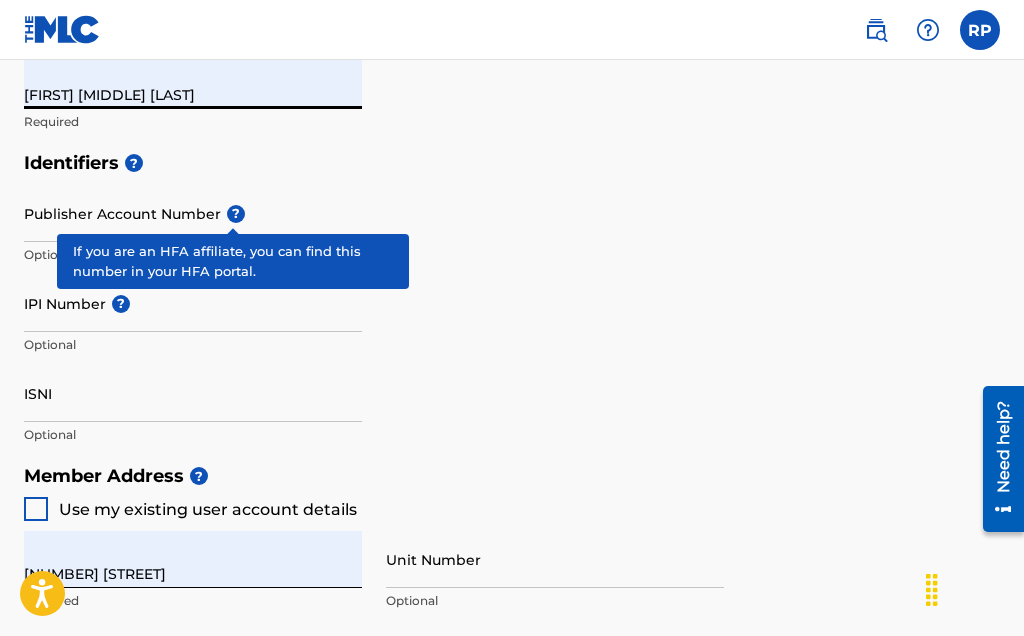 click on "?" at bounding box center [236, 214] 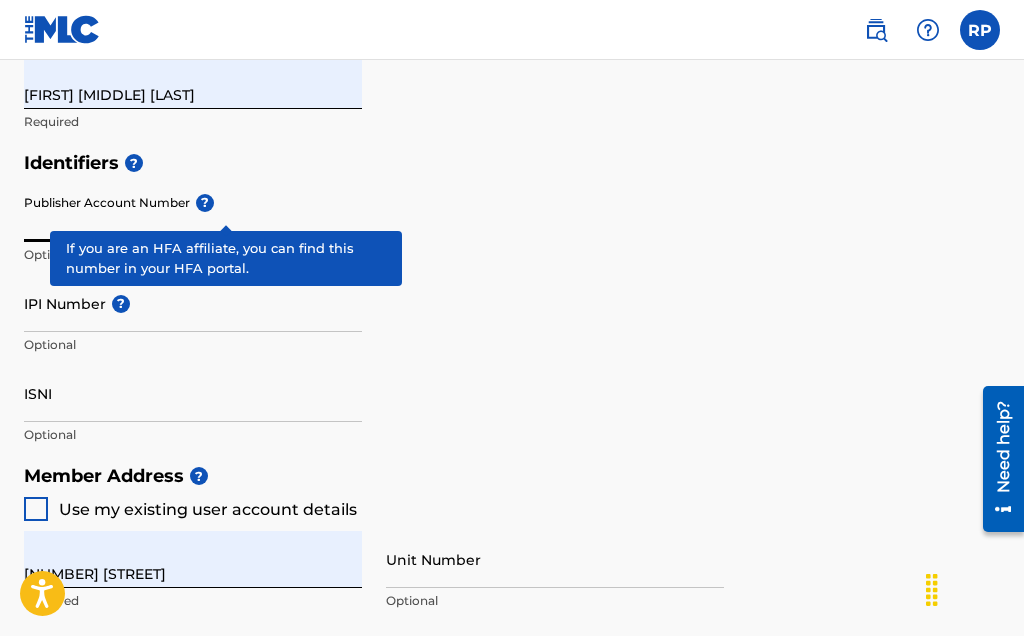 scroll, scrollTop: 570, scrollLeft: 0, axis: vertical 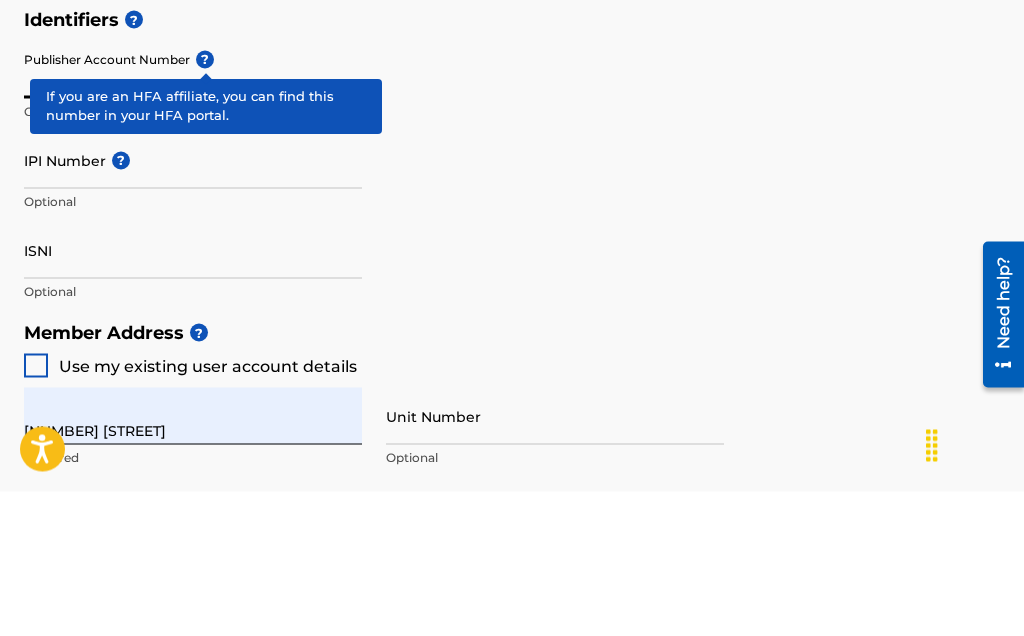 click on "Identifiers ? Publisher Account Number ? Optional IPI Number ? Optional ISNI Optional" at bounding box center [512, 299] 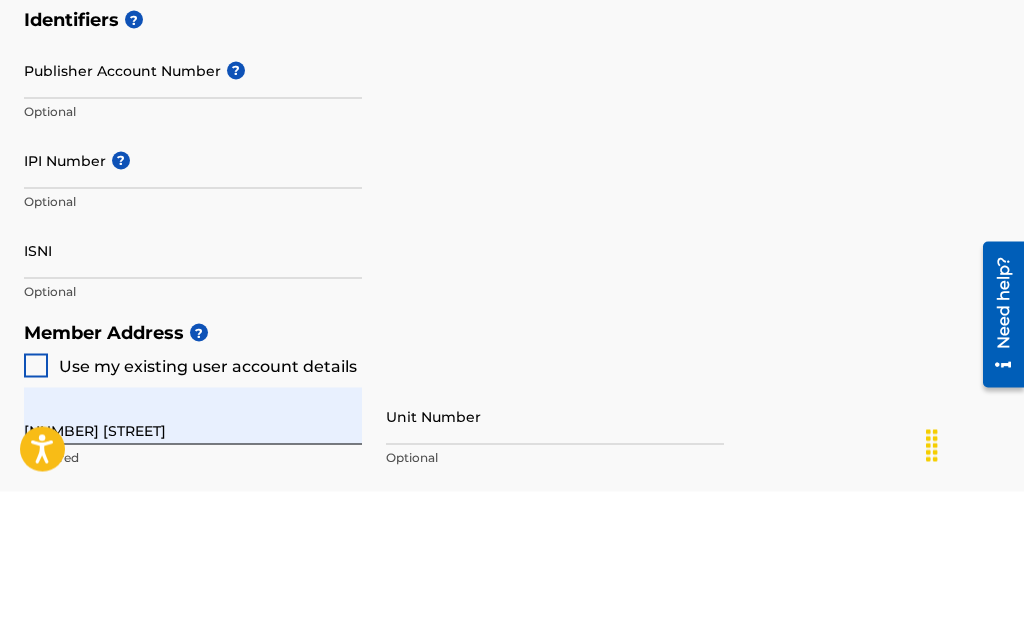 scroll, scrollTop: 715, scrollLeft: 0, axis: vertical 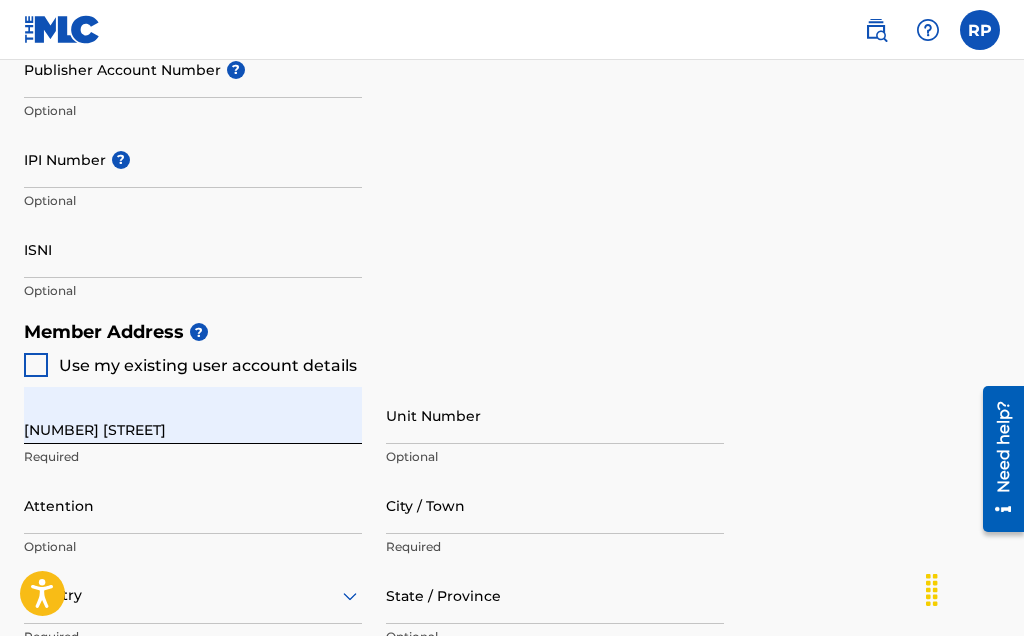 click on "?" at bounding box center [121, 160] 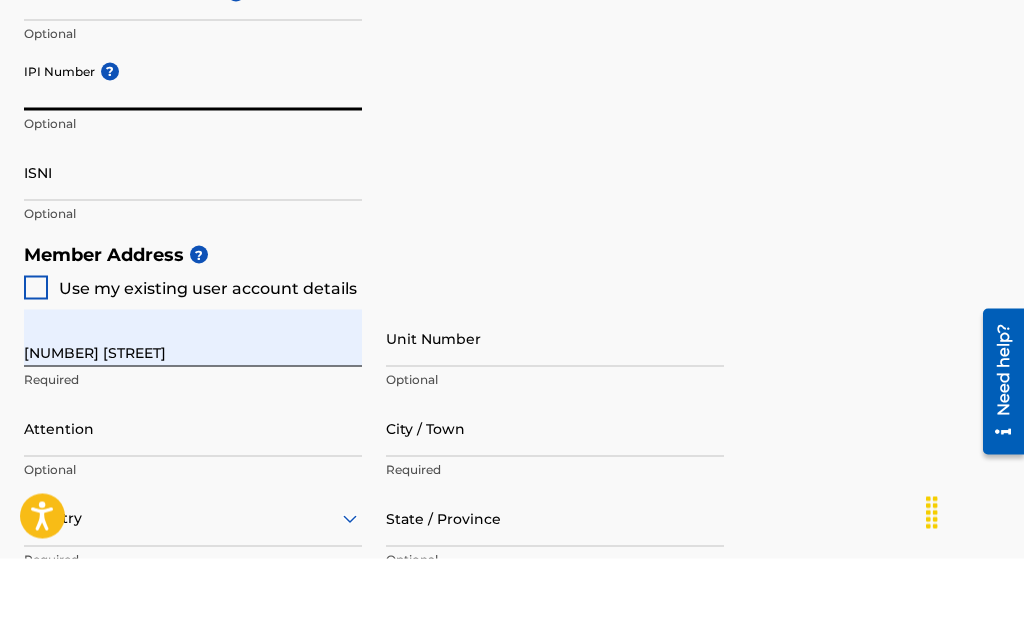 click on "Identifiers ? Publisher Account Number ? Optional IPI Number ? Optional ISNI Optional" at bounding box center (512, 154) 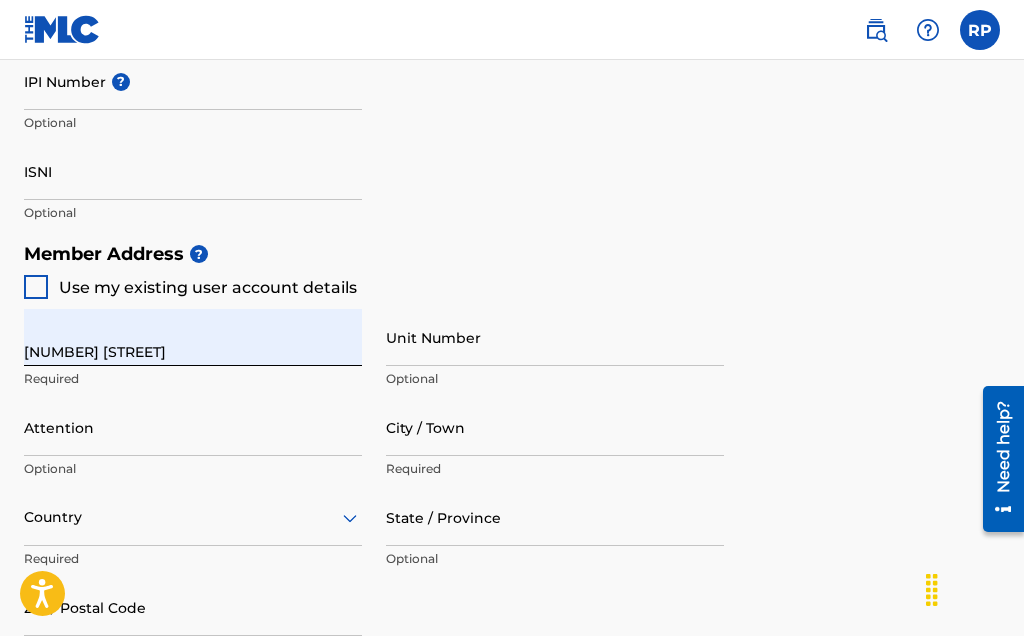 click at bounding box center (36, 287) 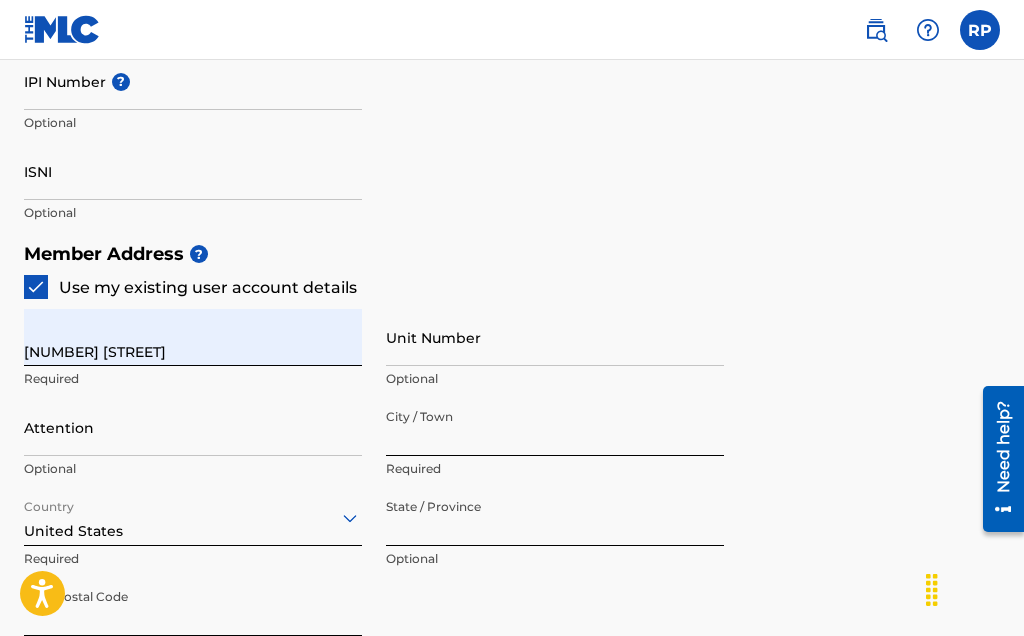 type on "SEYMOUR" 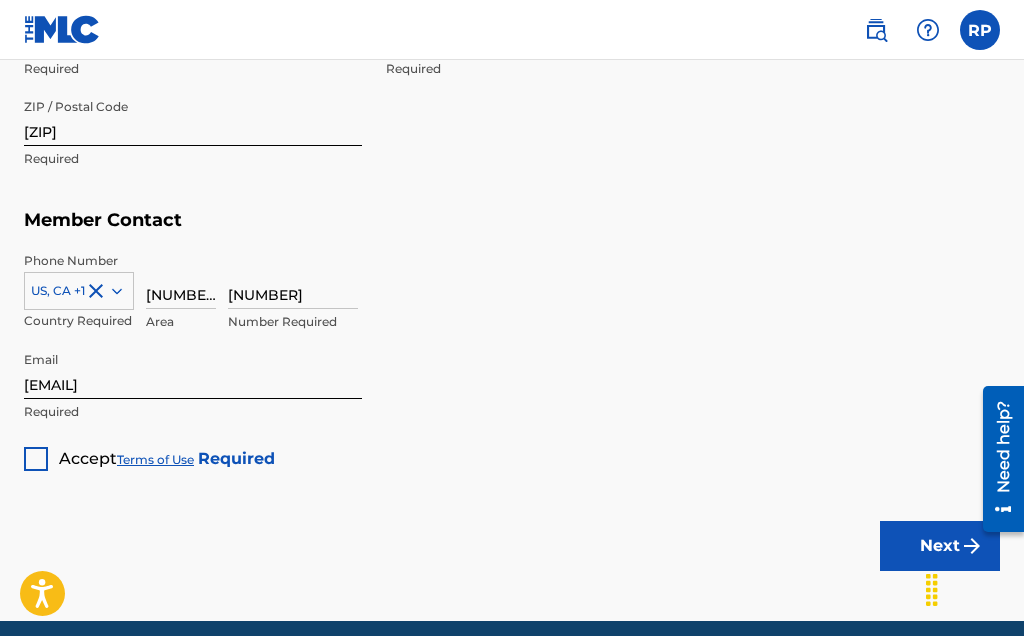 scroll, scrollTop: 1281, scrollLeft: 0, axis: vertical 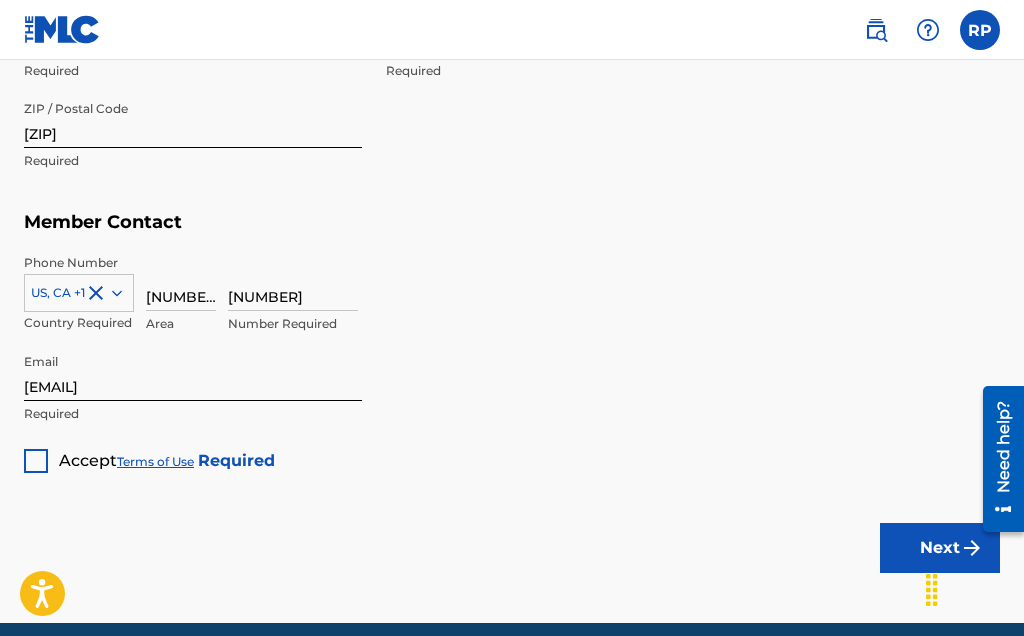 click at bounding box center (36, 461) 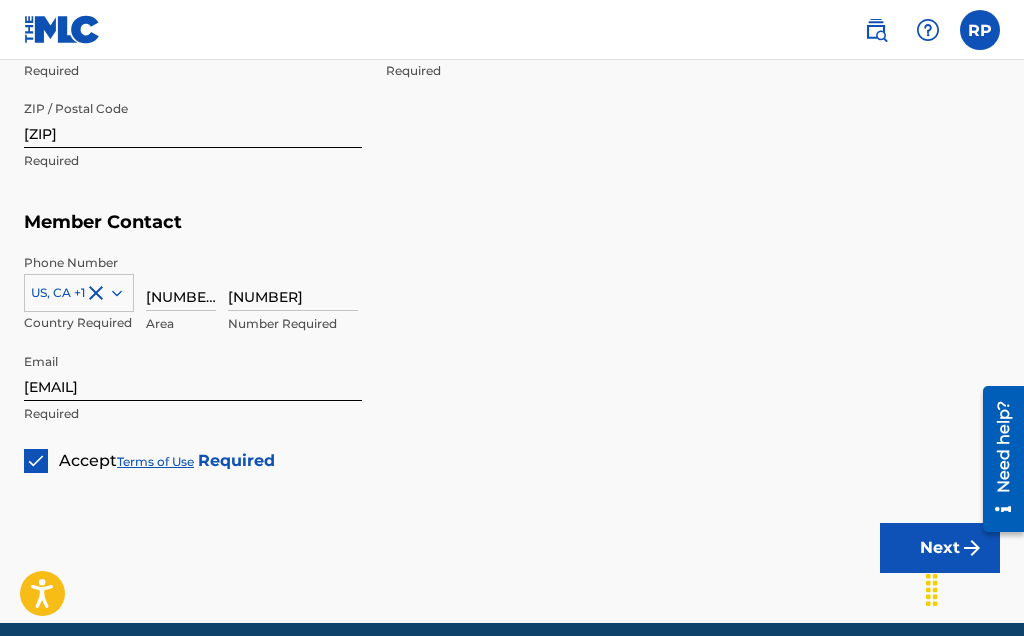 click on "Next" at bounding box center (940, 548) 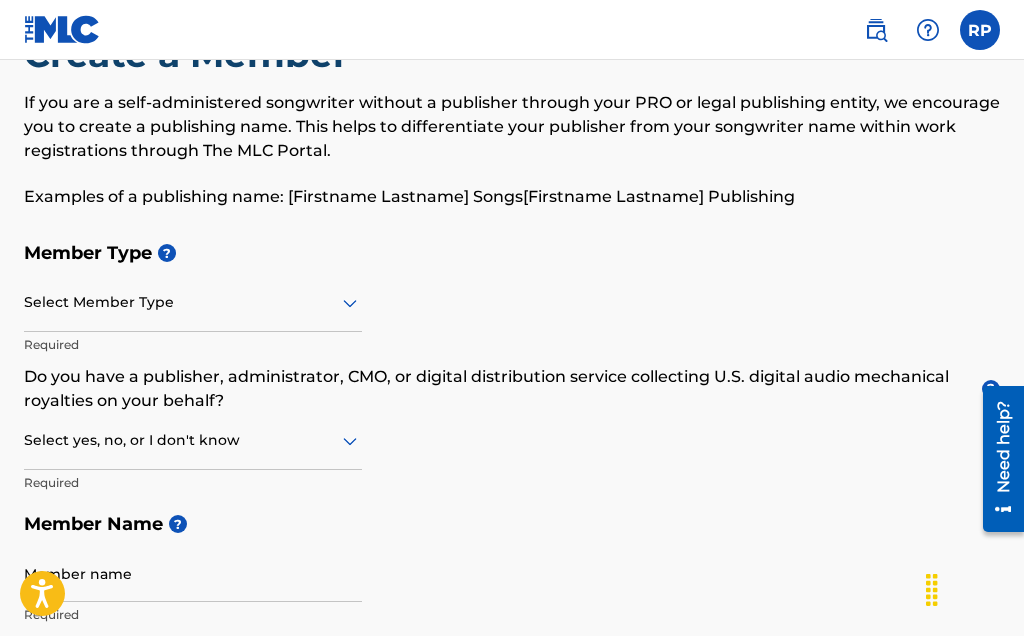 scroll, scrollTop: 0, scrollLeft: 0, axis: both 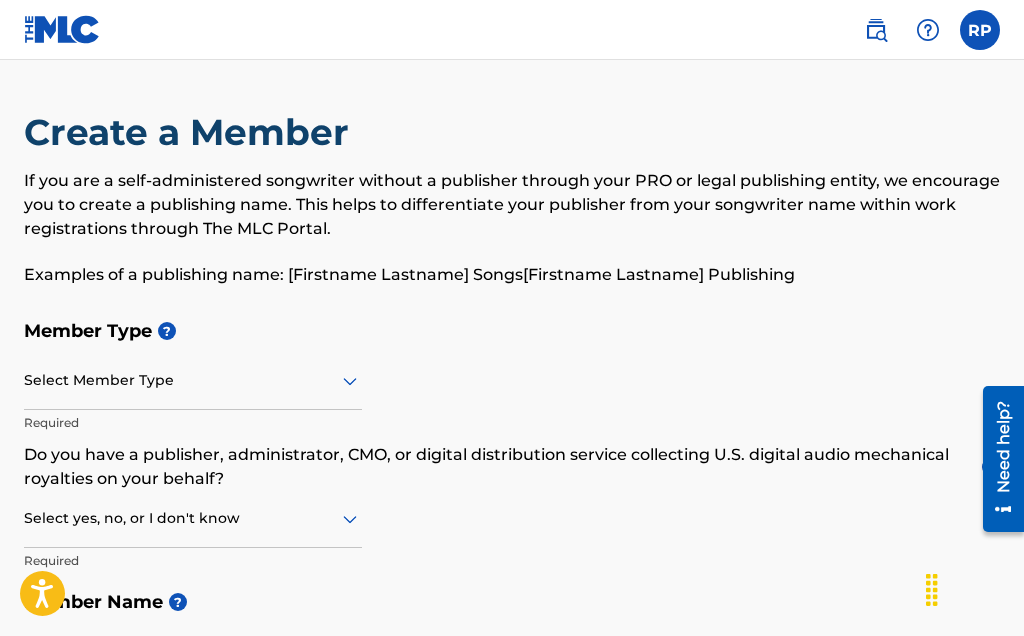 click at bounding box center [980, 30] 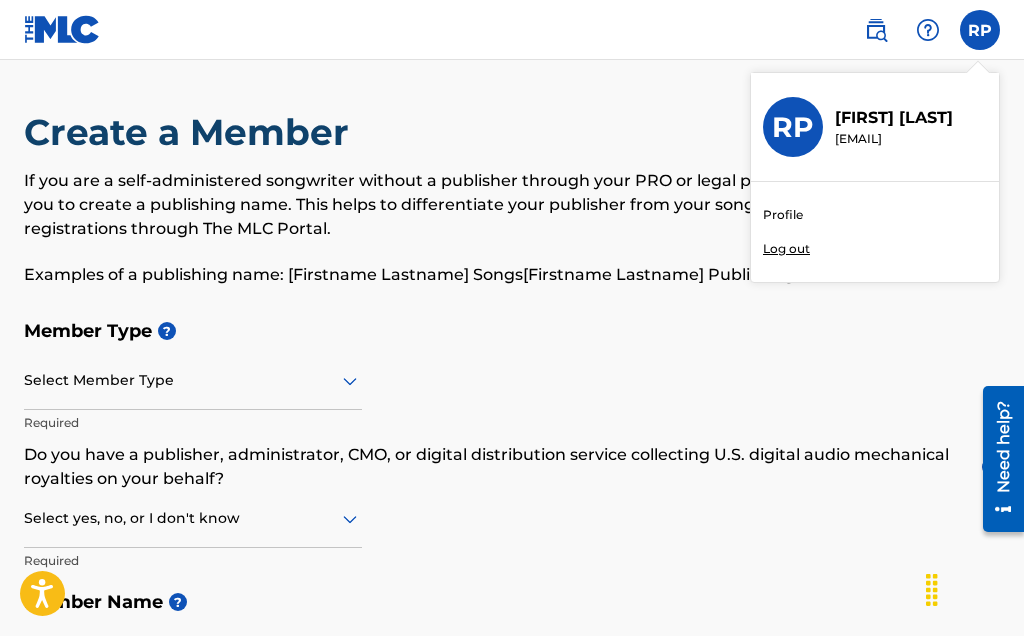 click at bounding box center (62, 29) 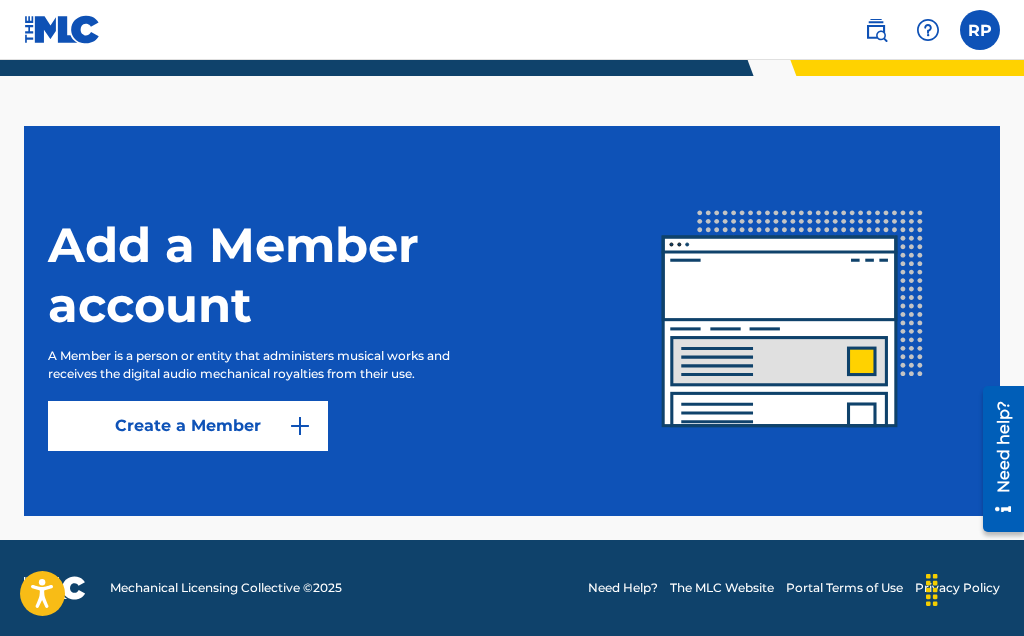 scroll, scrollTop: 510, scrollLeft: 0, axis: vertical 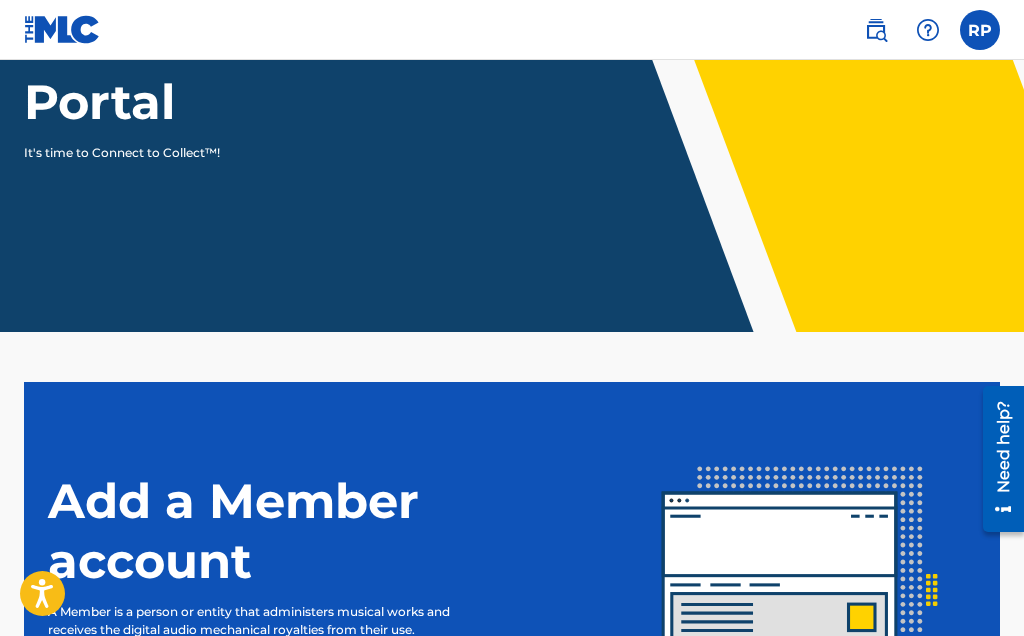 click at bounding box center [876, 30] 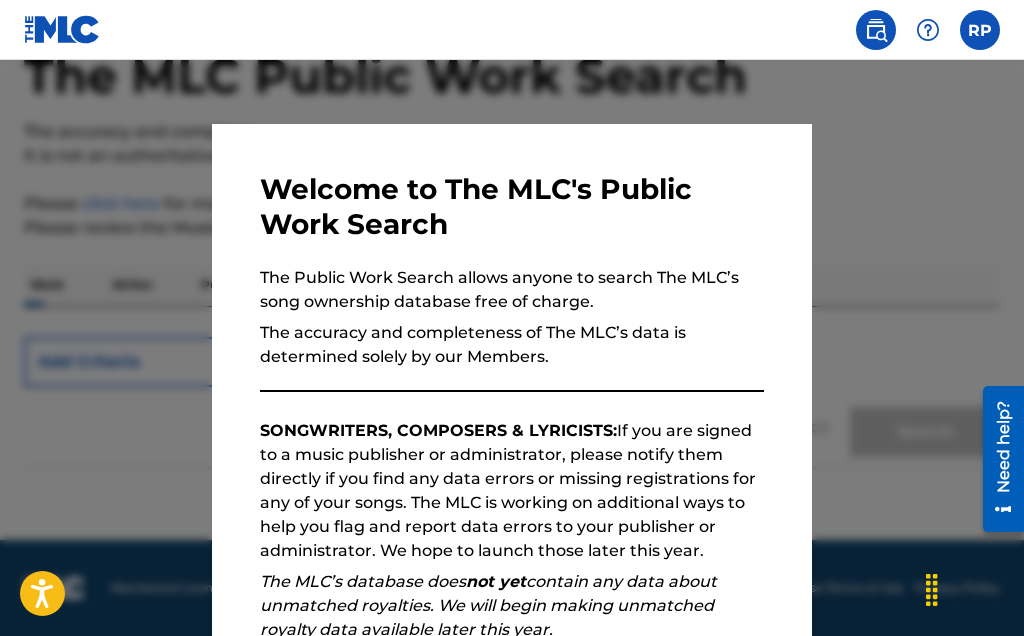 scroll, scrollTop: 0, scrollLeft: 0, axis: both 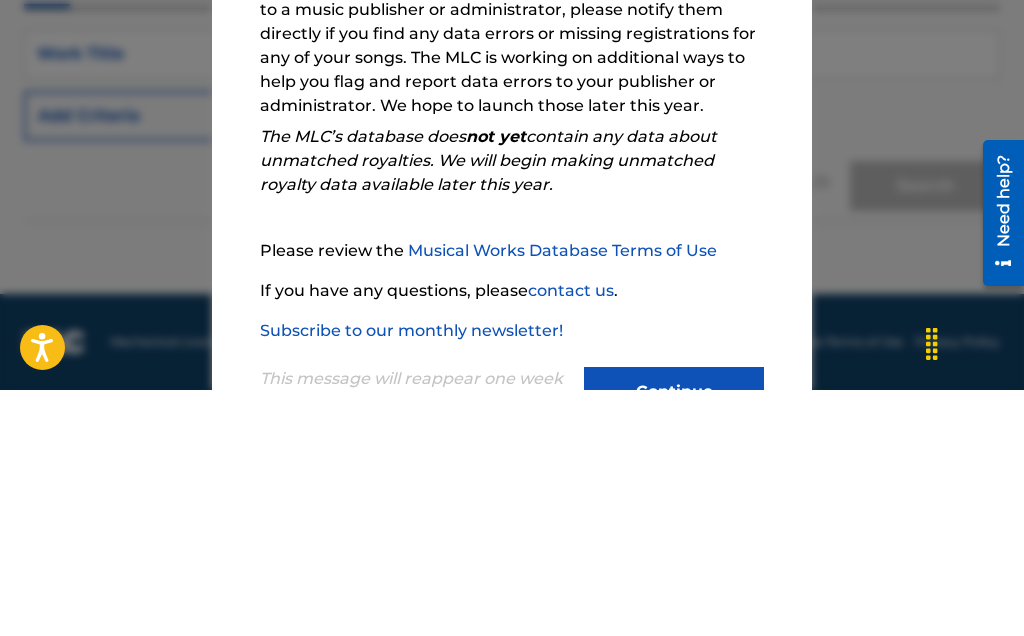 click at bounding box center (512, 378) 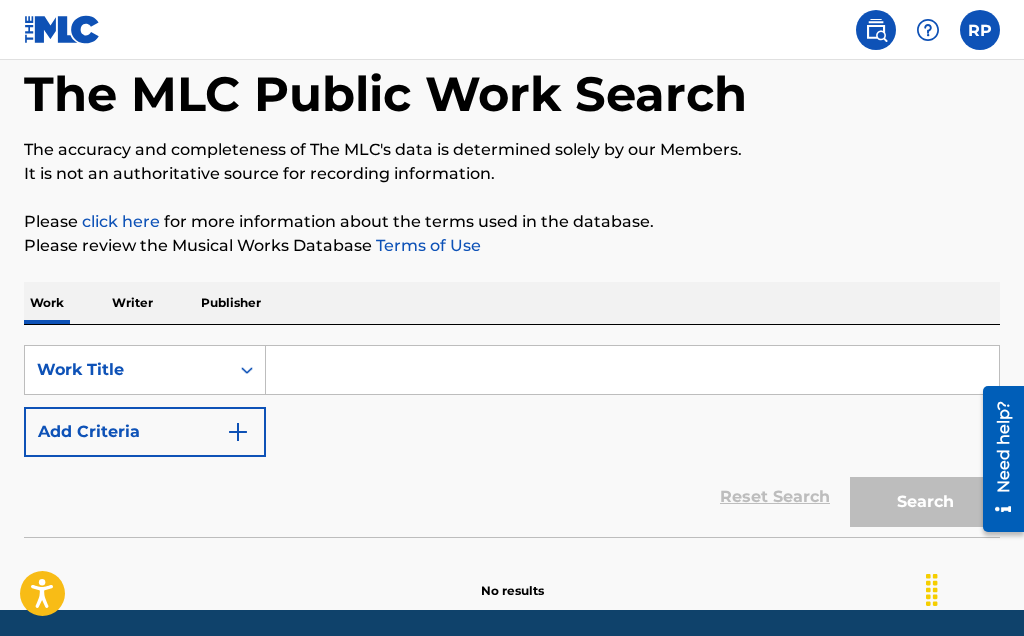 scroll, scrollTop: 93, scrollLeft: 0, axis: vertical 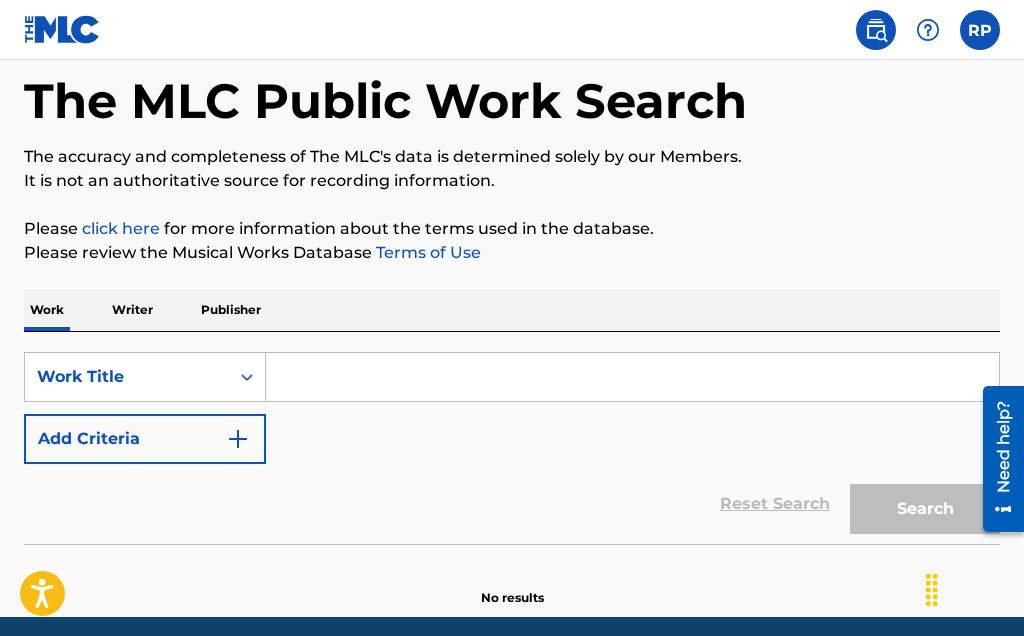 click on "Writer" at bounding box center [132, 310] 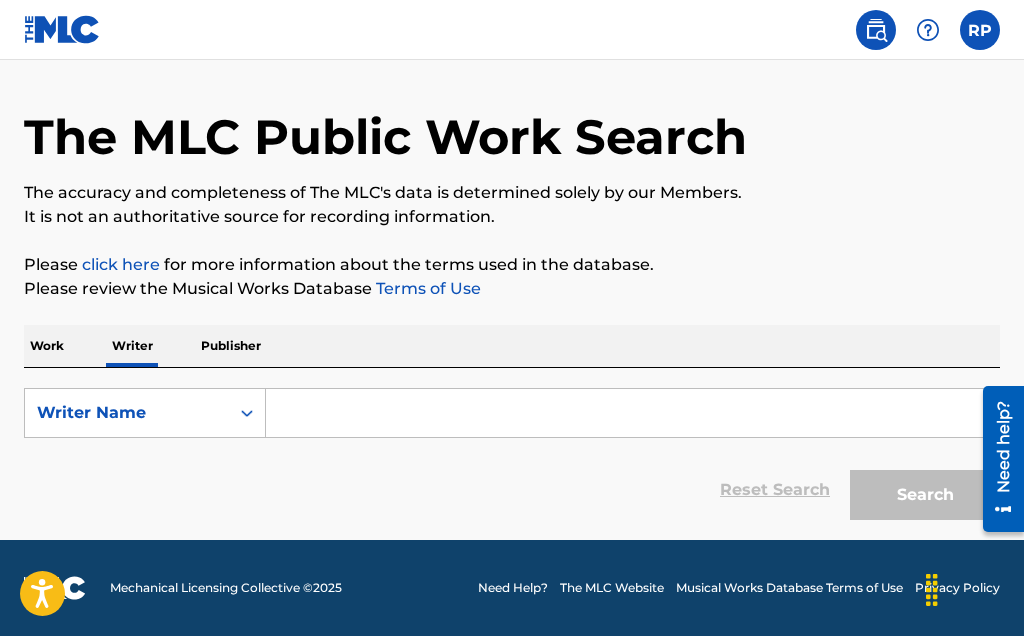 scroll, scrollTop: 80, scrollLeft: 0, axis: vertical 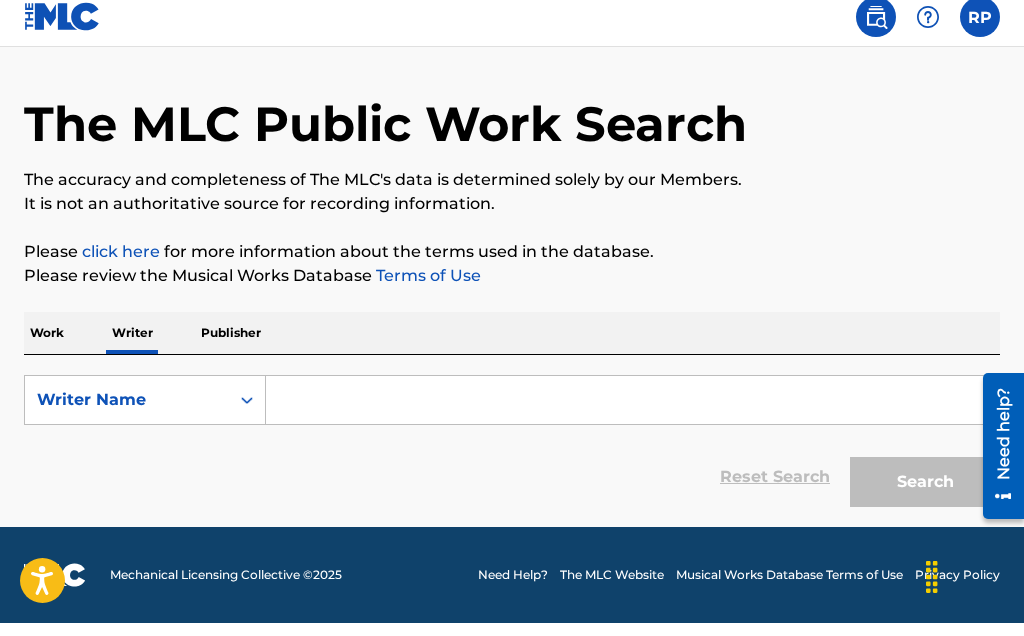 click at bounding box center [632, 413] 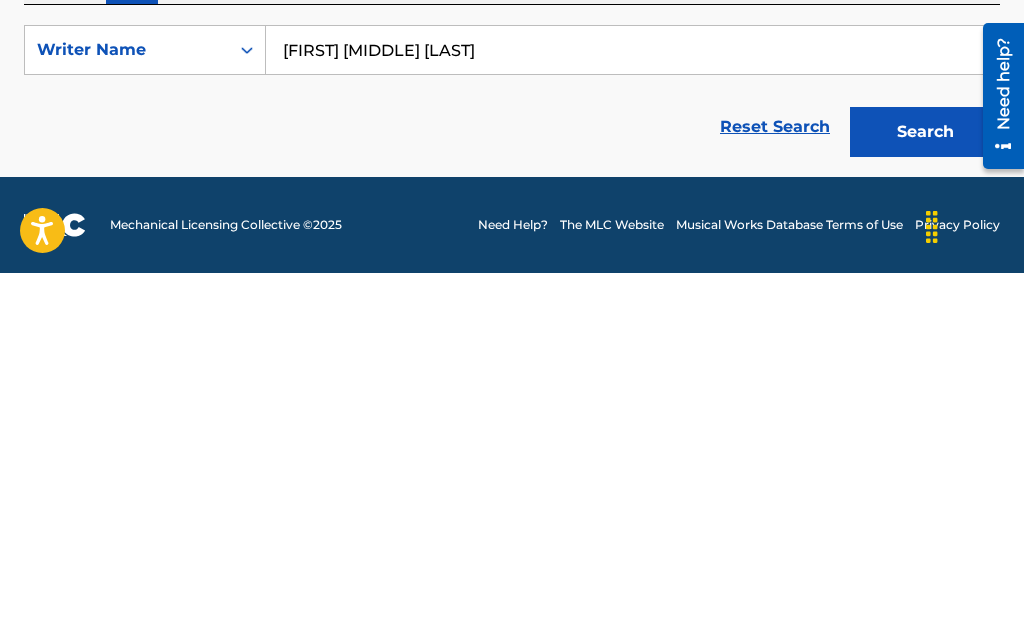 type on "[FIRST] [MIDDLE] [LAST]" 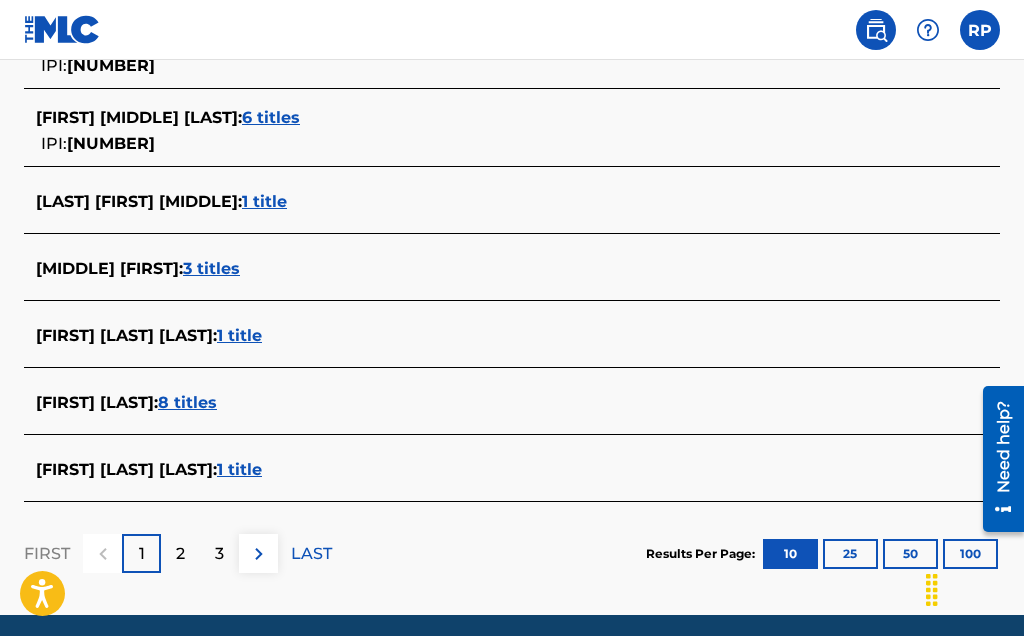 scroll, scrollTop: 805, scrollLeft: 0, axis: vertical 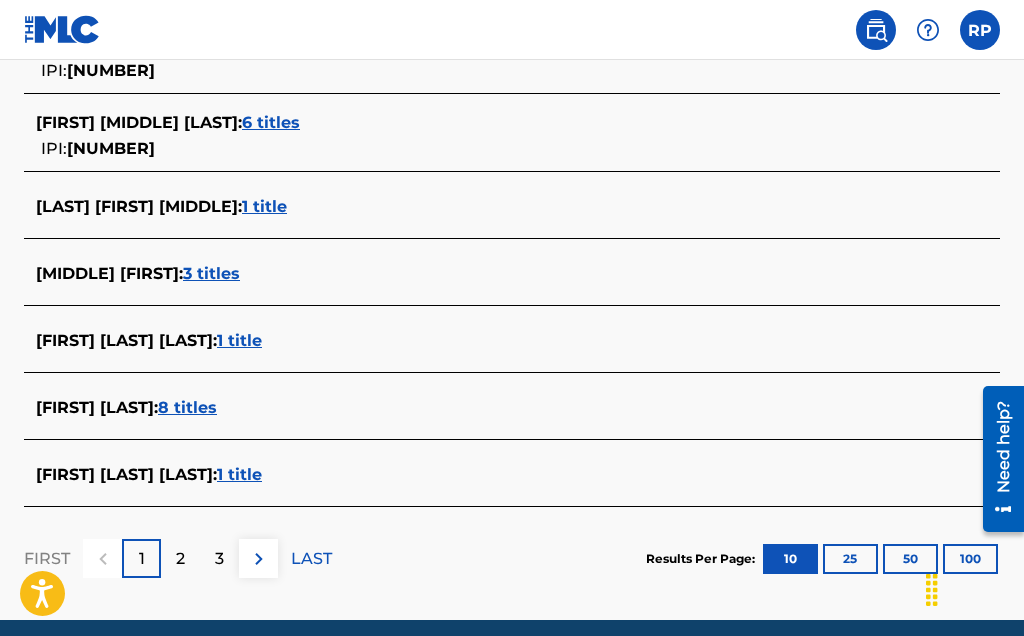 click at bounding box center [259, 559] 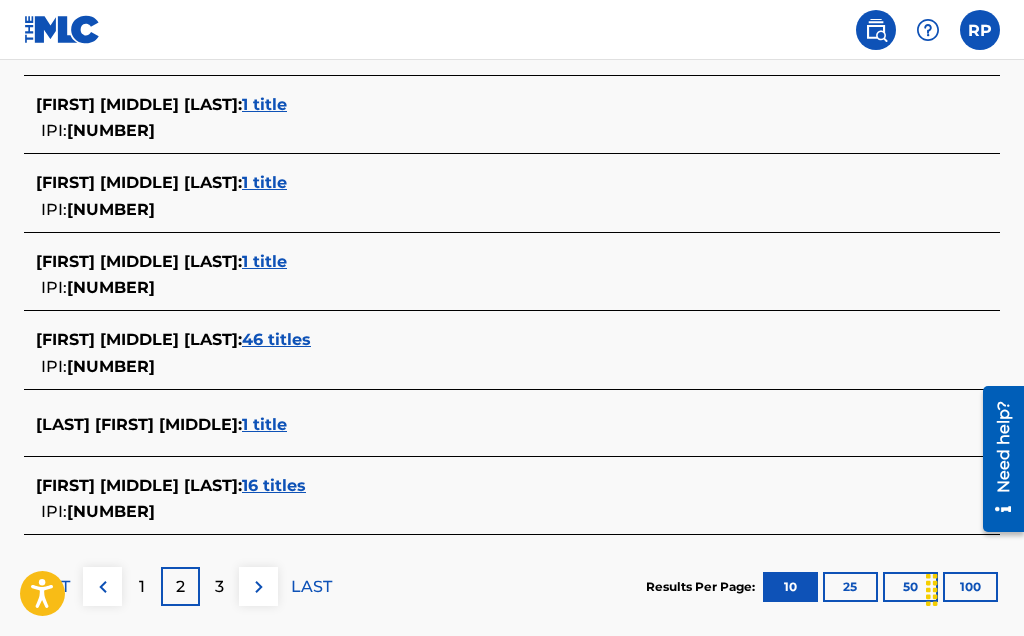 scroll, scrollTop: 864, scrollLeft: 0, axis: vertical 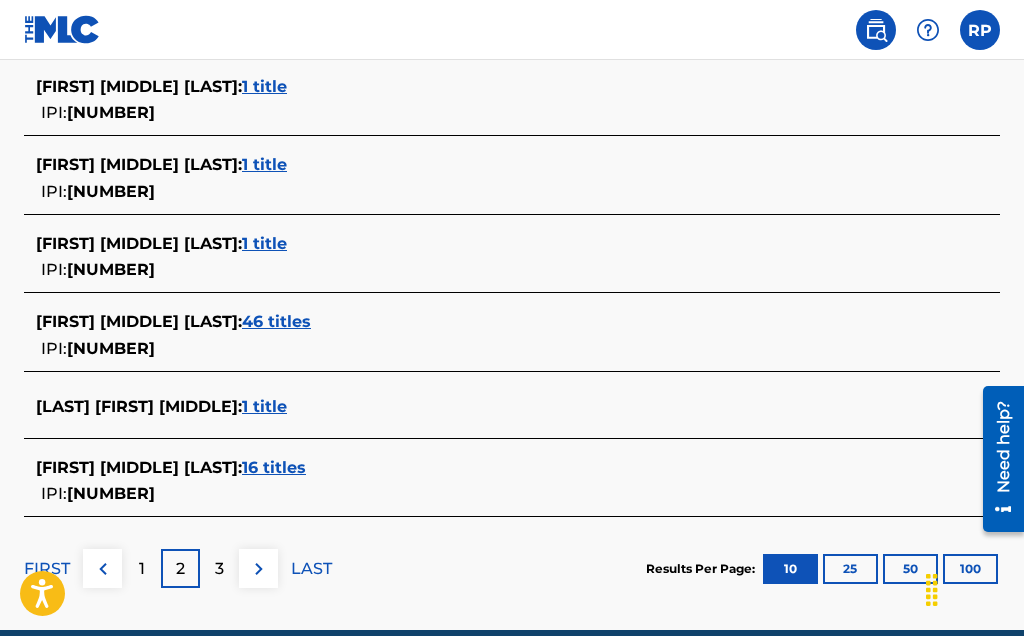 click on "3" at bounding box center [219, 568] 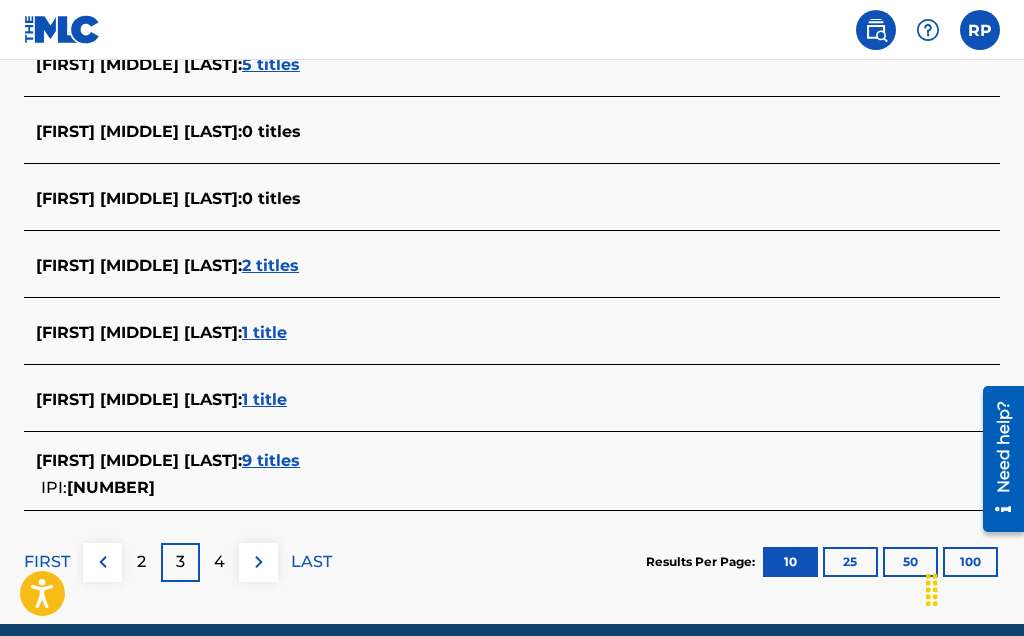 scroll, scrollTop: 792, scrollLeft: 0, axis: vertical 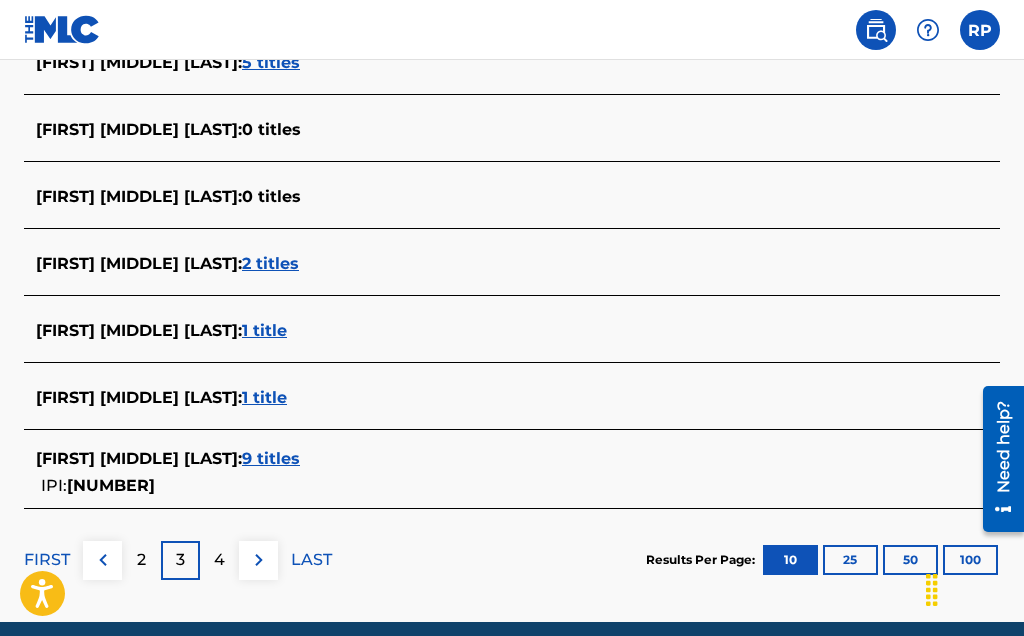click on "4" at bounding box center (219, 560) 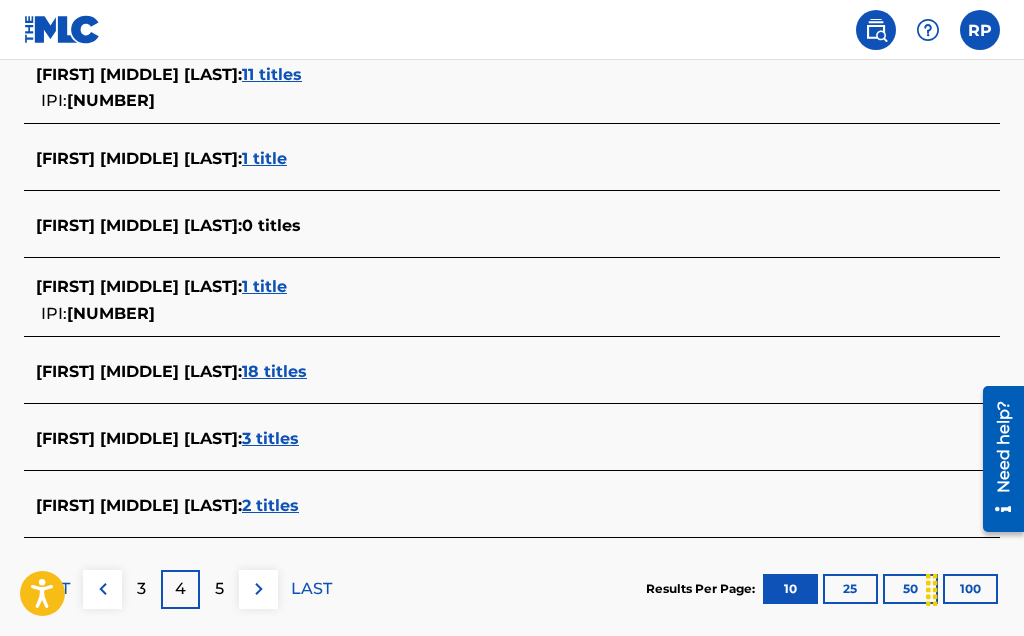 scroll, scrollTop: 787, scrollLeft: 0, axis: vertical 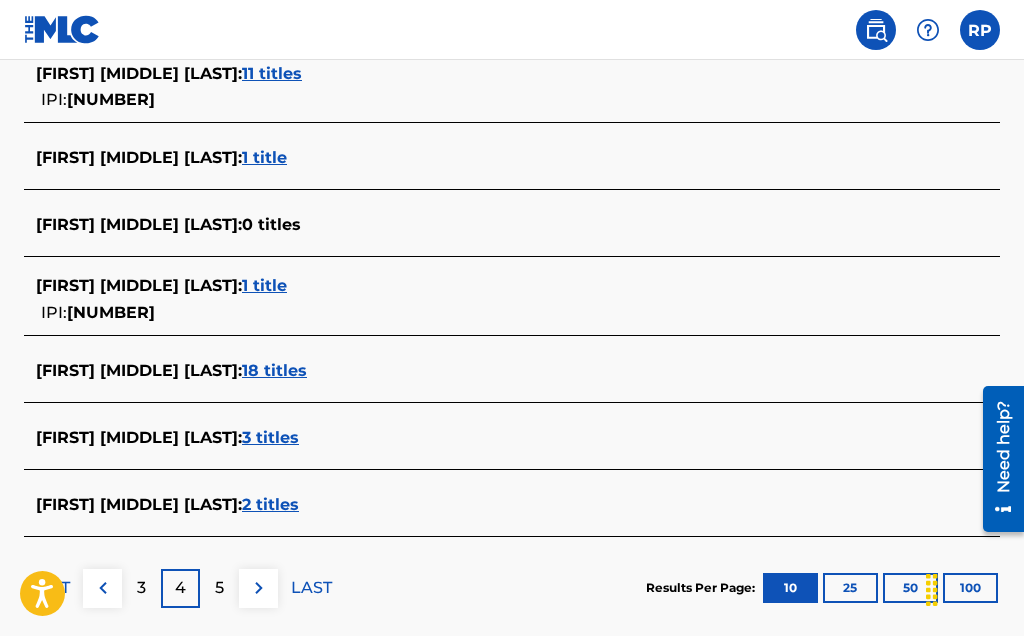 click on "5" at bounding box center [219, 588] 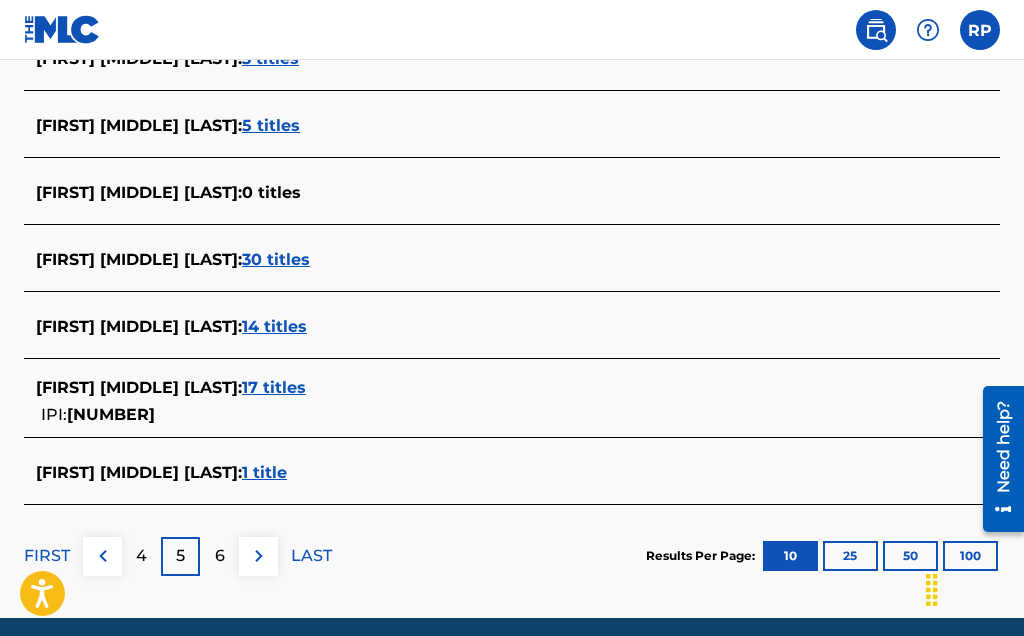 scroll, scrollTop: 794, scrollLeft: 0, axis: vertical 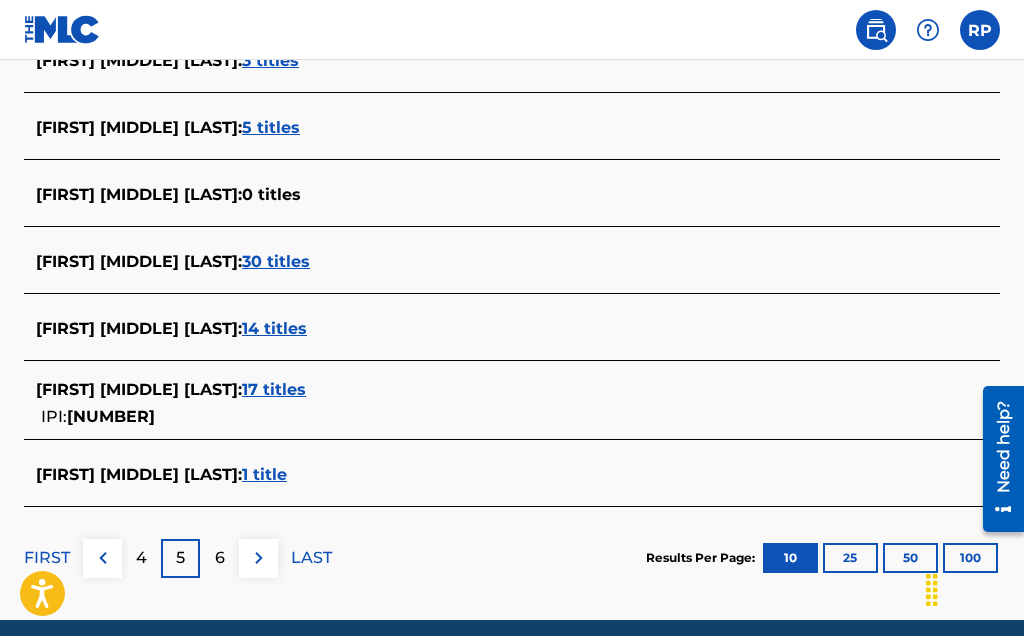 click on "6" at bounding box center [220, 558] 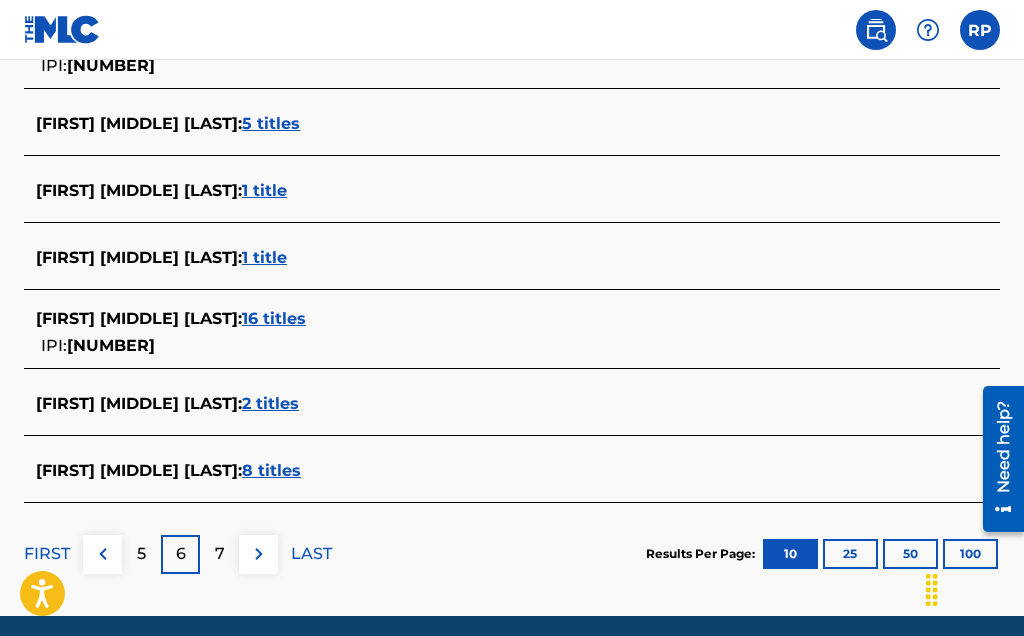 scroll, scrollTop: 817, scrollLeft: 0, axis: vertical 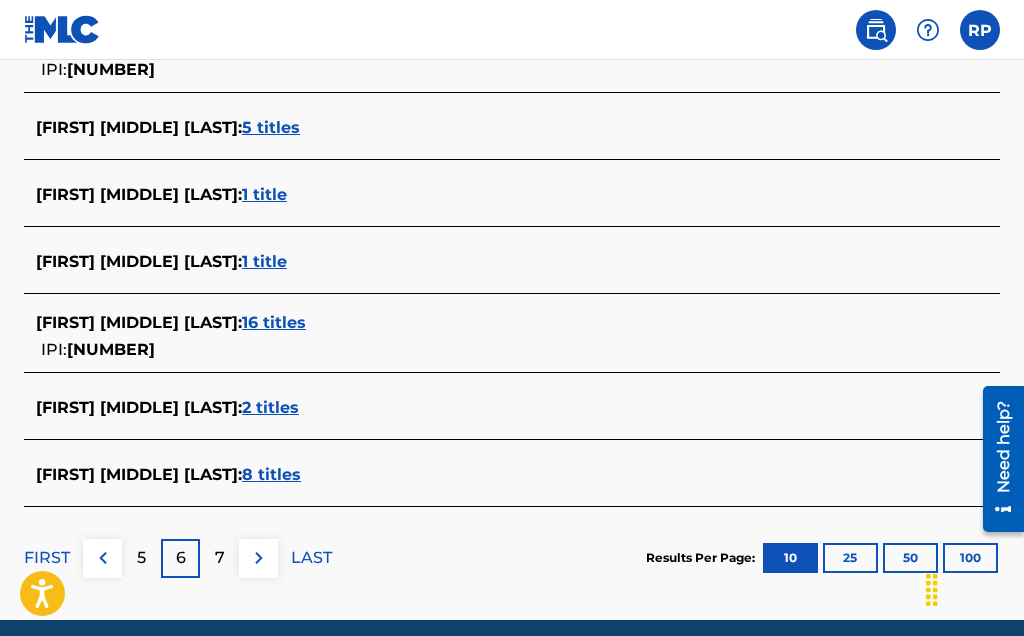 click on "7" at bounding box center [220, 558] 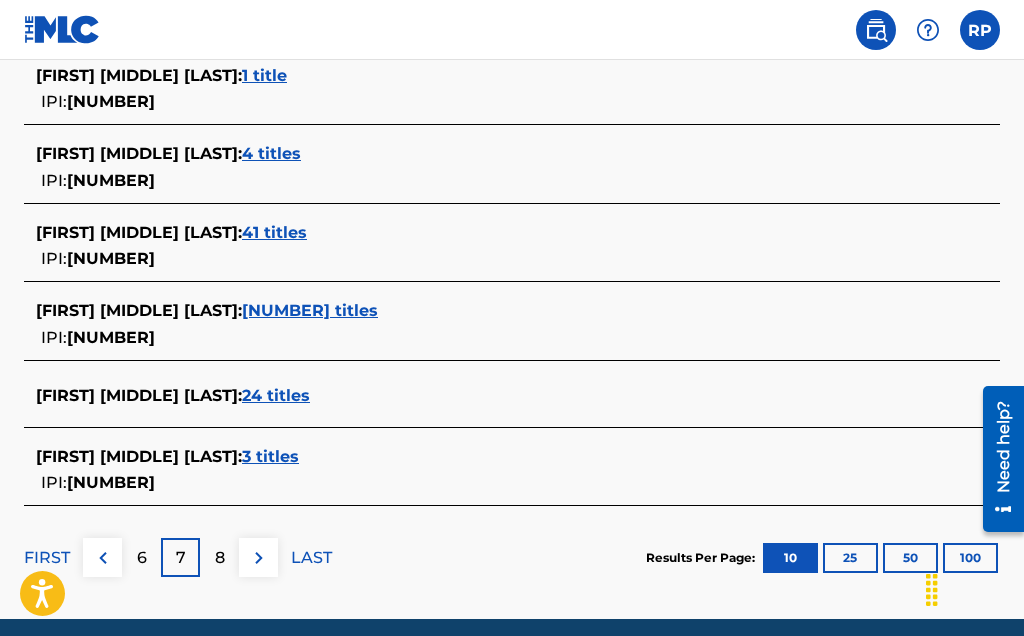 scroll, scrollTop: 874, scrollLeft: 0, axis: vertical 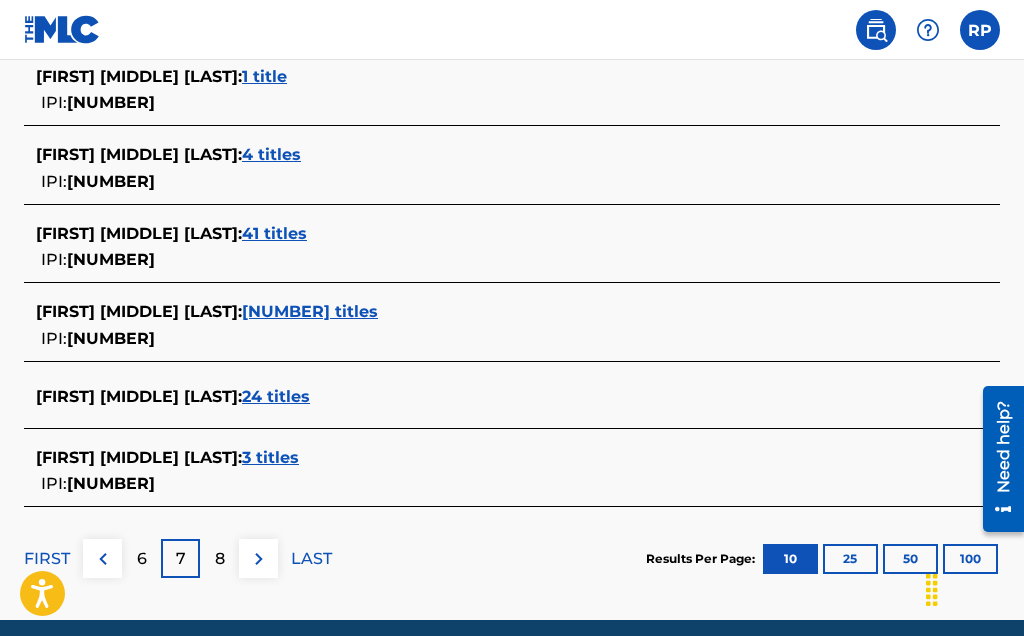 click on "8" at bounding box center (220, 559) 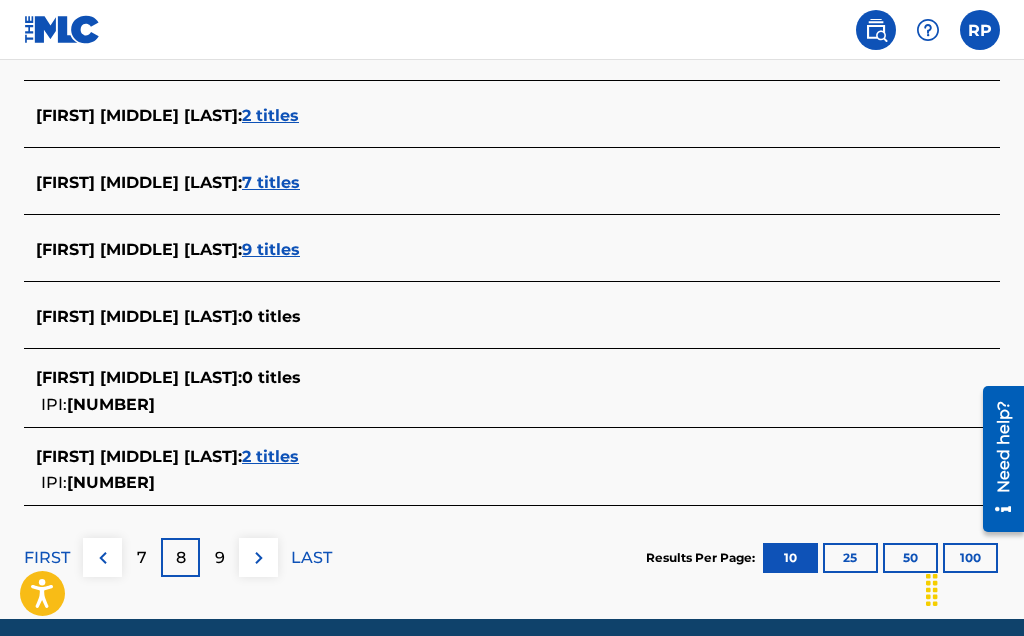 scroll, scrollTop: 828, scrollLeft: 0, axis: vertical 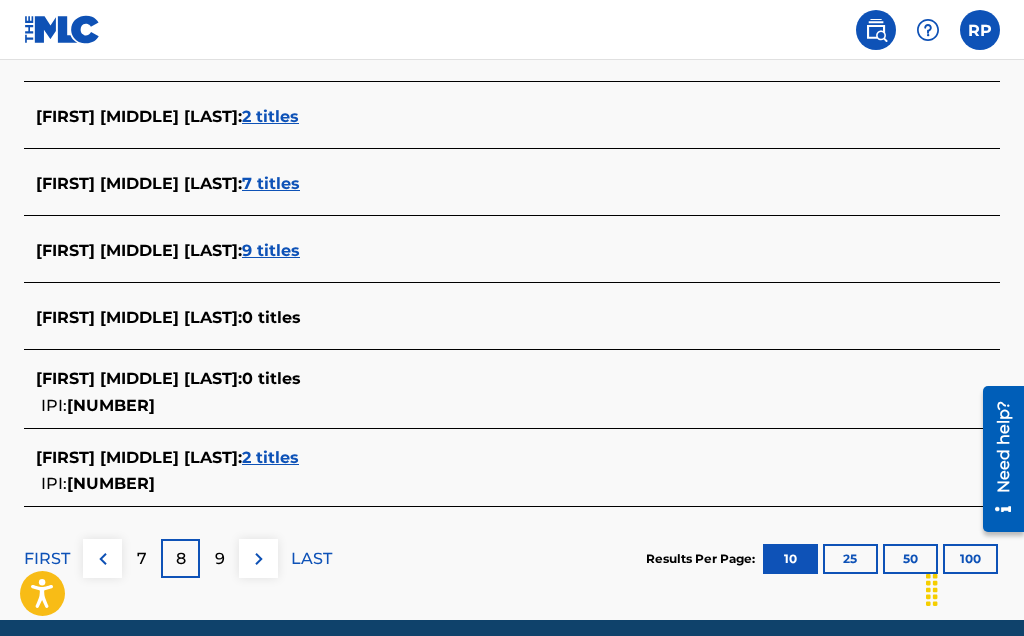 click on "9" at bounding box center (219, 558) 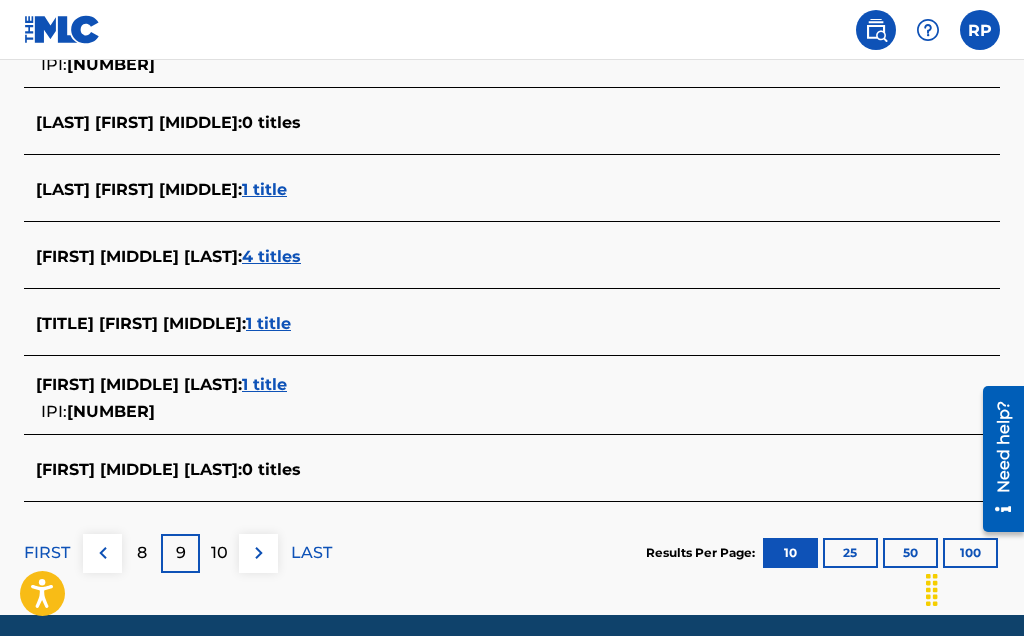 scroll, scrollTop: 817, scrollLeft: 0, axis: vertical 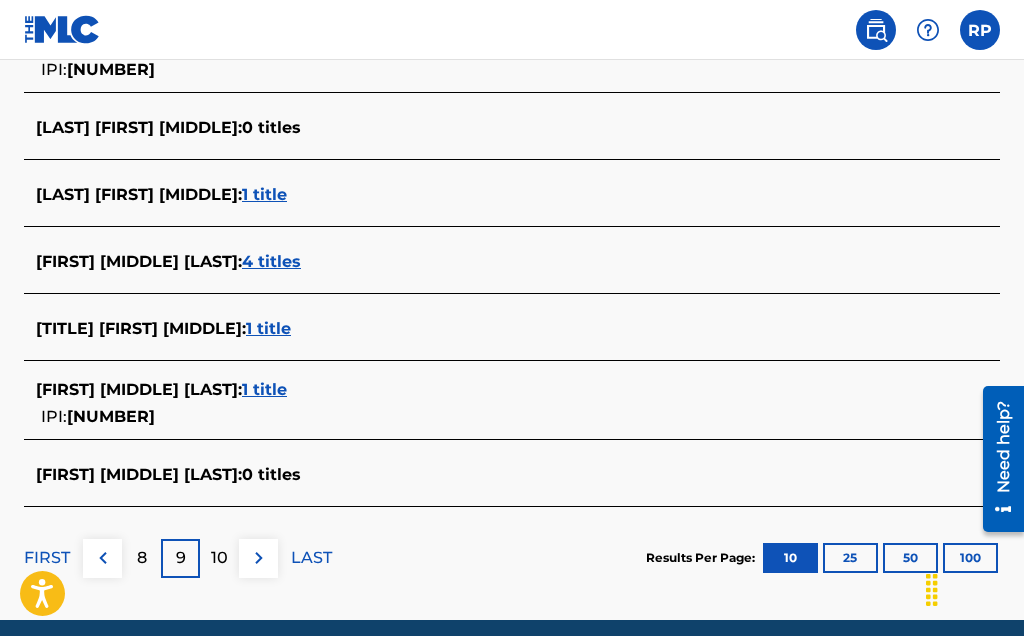 click on "10" at bounding box center [219, 558] 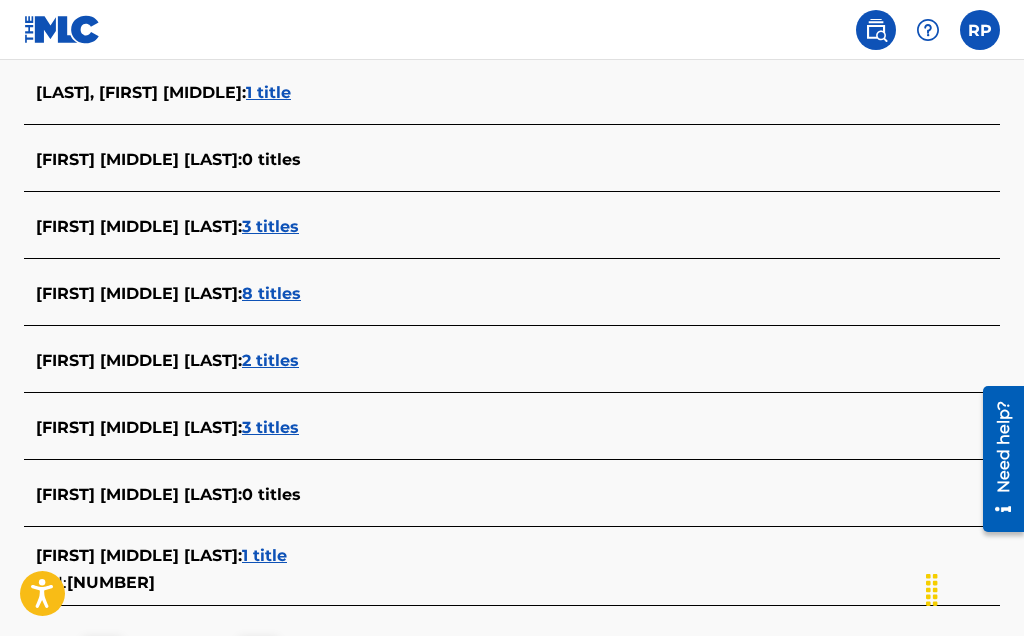 scroll, scrollTop: 697, scrollLeft: 0, axis: vertical 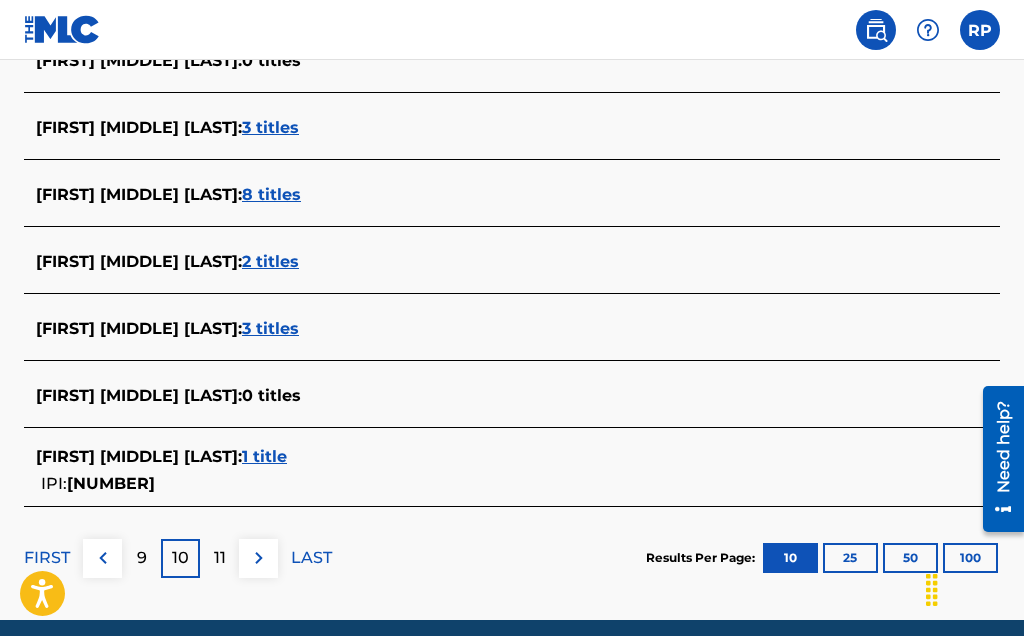 click on "11" at bounding box center (220, 558) 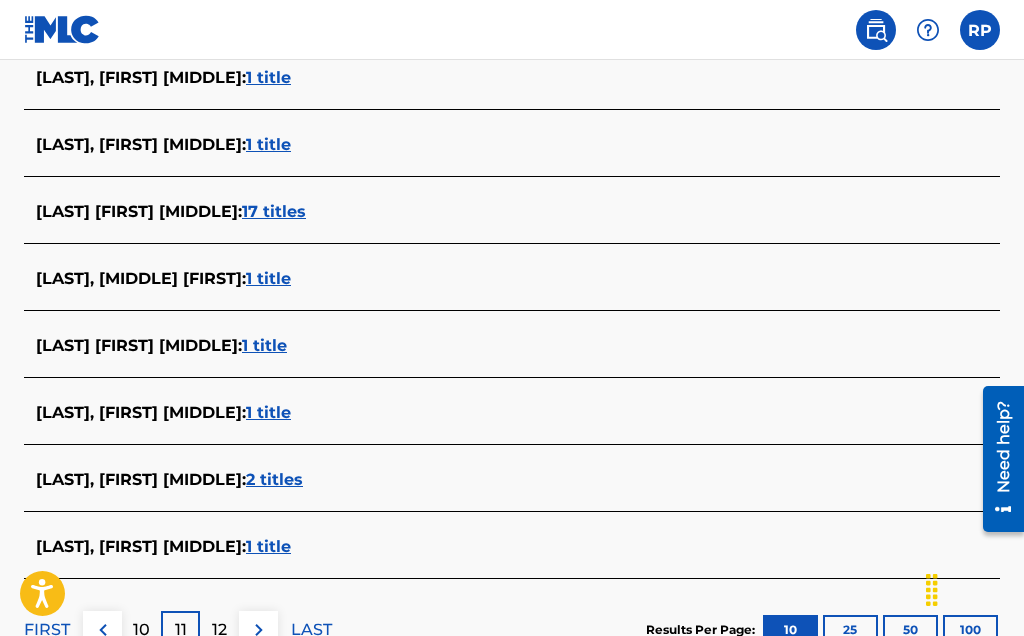 scroll, scrollTop: 733, scrollLeft: 0, axis: vertical 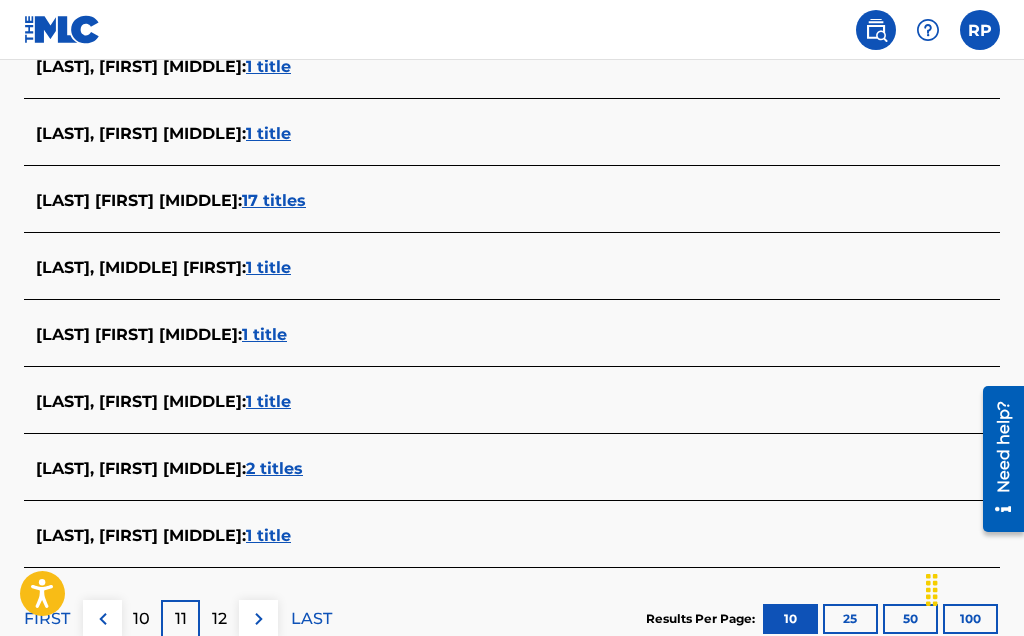 click on "12" at bounding box center (219, 619) 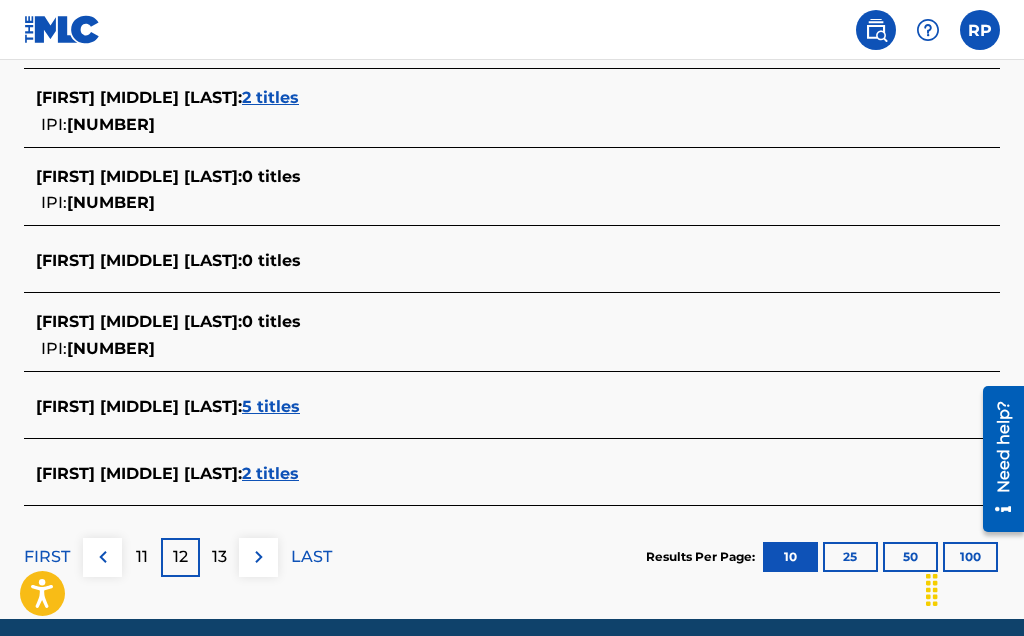 scroll, scrollTop: 817, scrollLeft: 0, axis: vertical 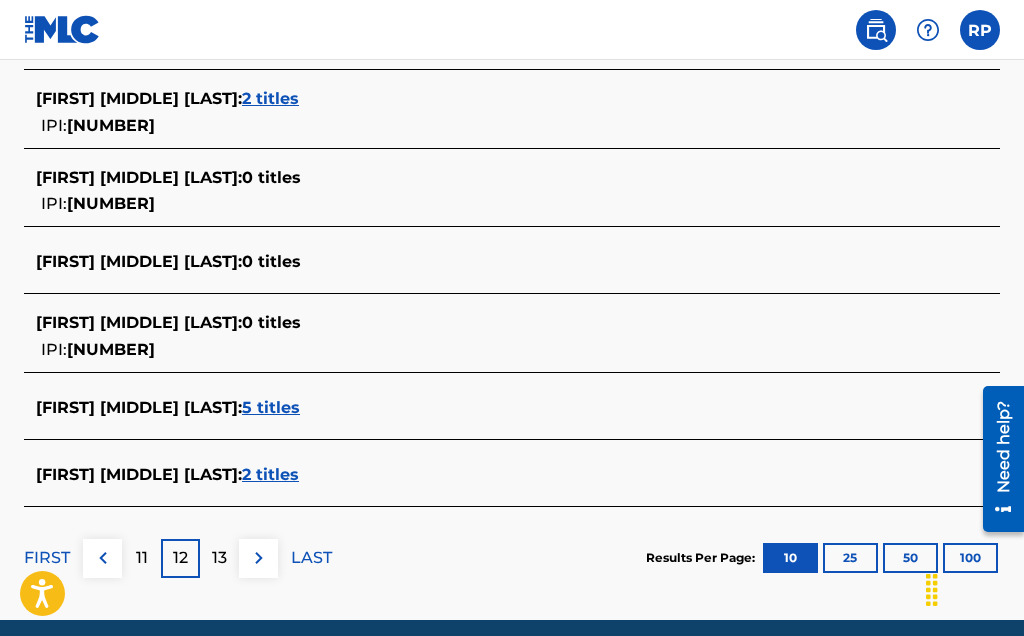 click on "13" at bounding box center [219, 558] 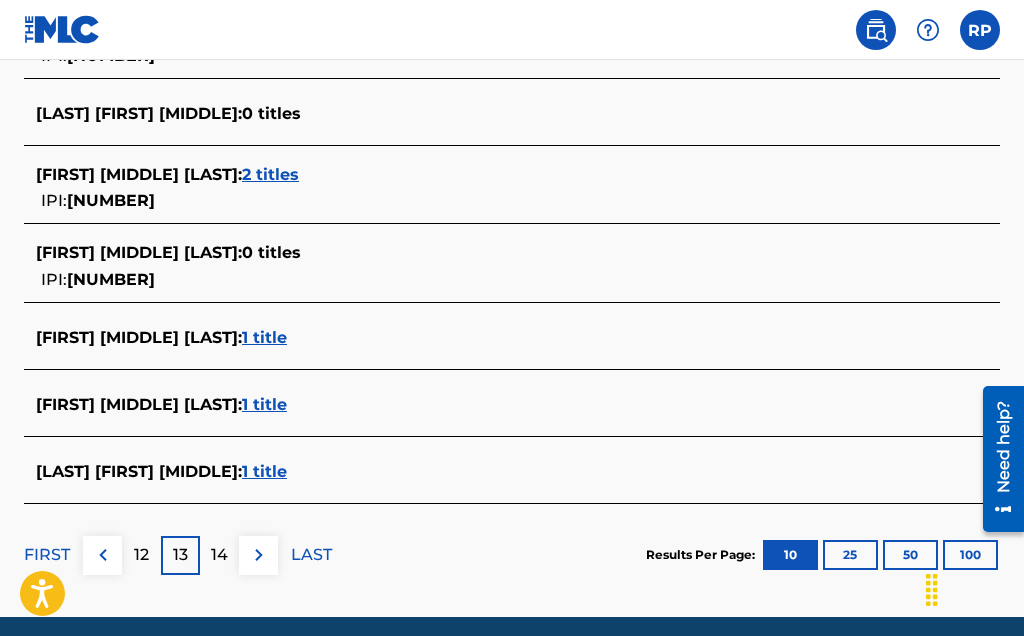 scroll, scrollTop: 817, scrollLeft: 0, axis: vertical 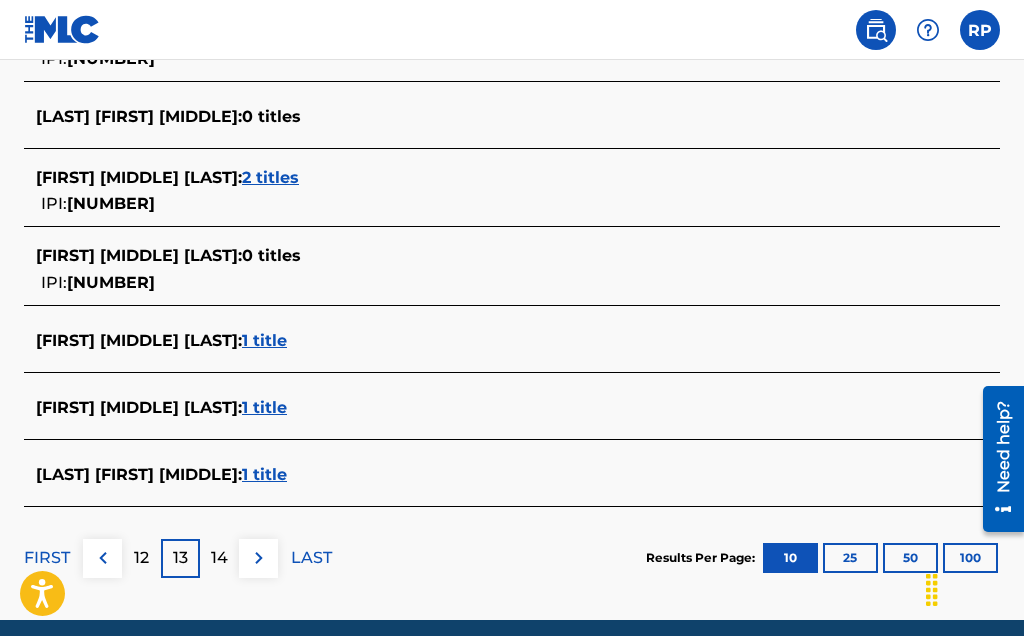 click on "14" at bounding box center (219, 558) 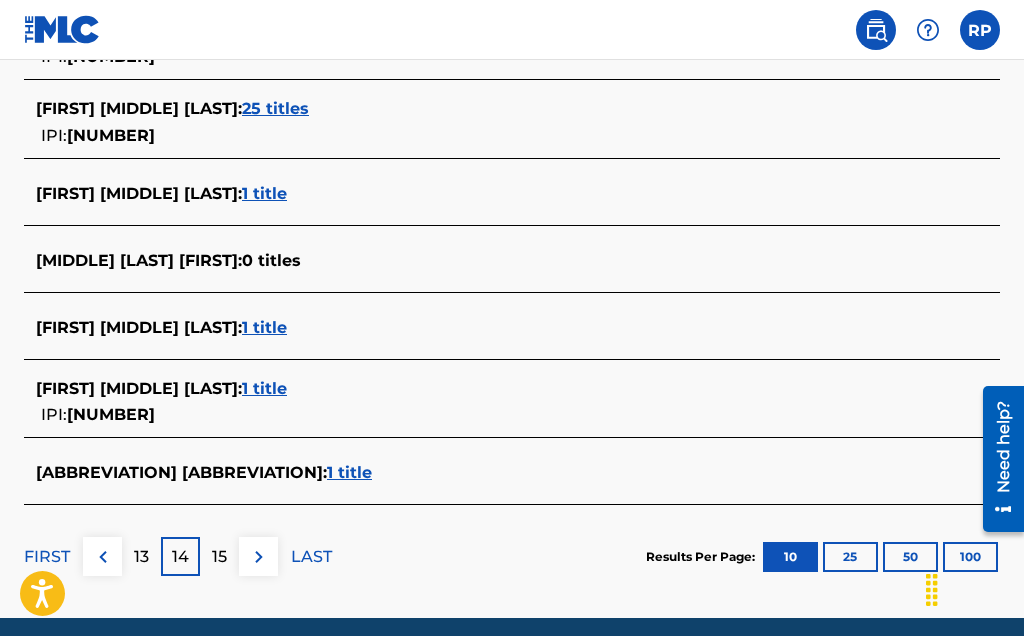 scroll, scrollTop: 851, scrollLeft: 0, axis: vertical 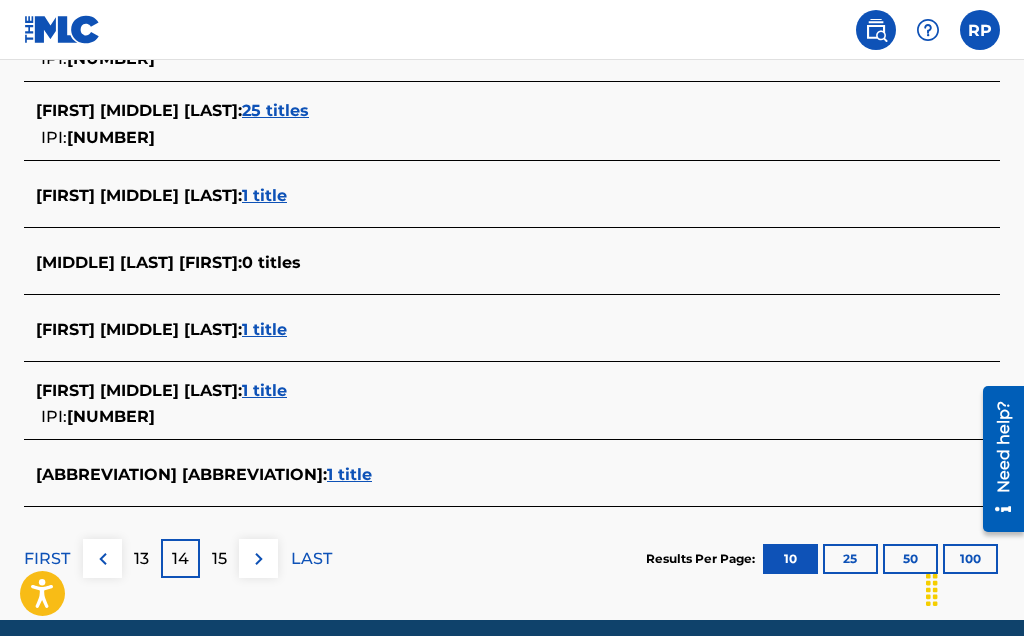click on "15" at bounding box center [219, 559] 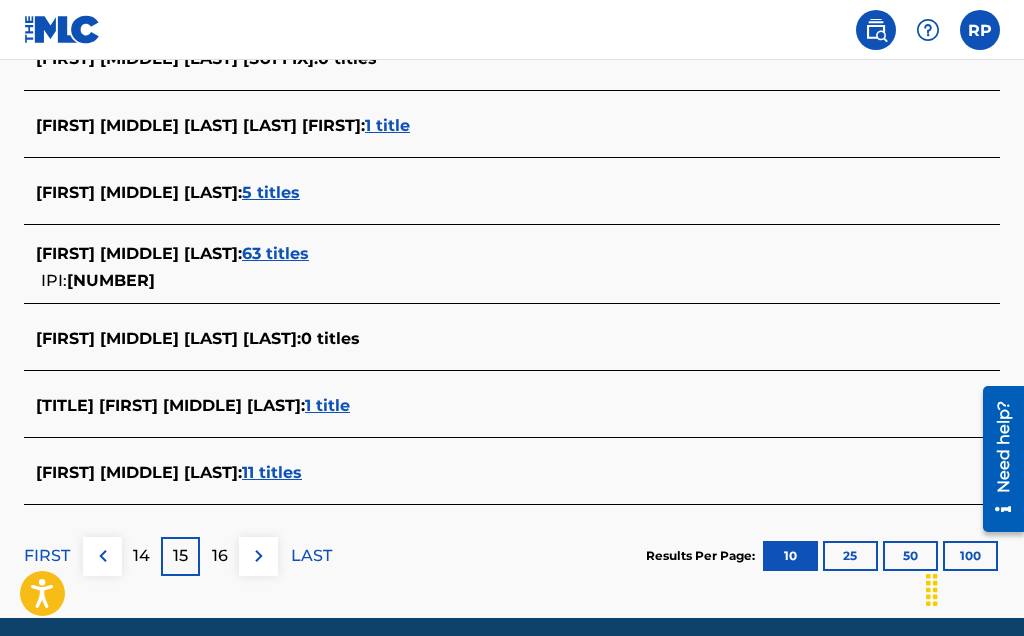 scroll, scrollTop: 817, scrollLeft: 0, axis: vertical 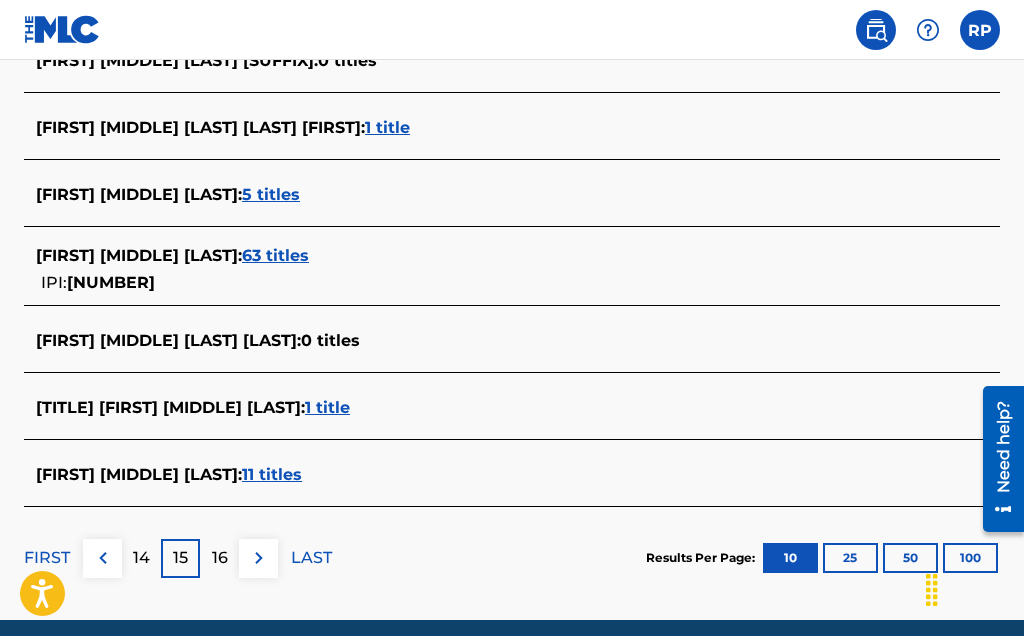 click on "16" at bounding box center (220, 558) 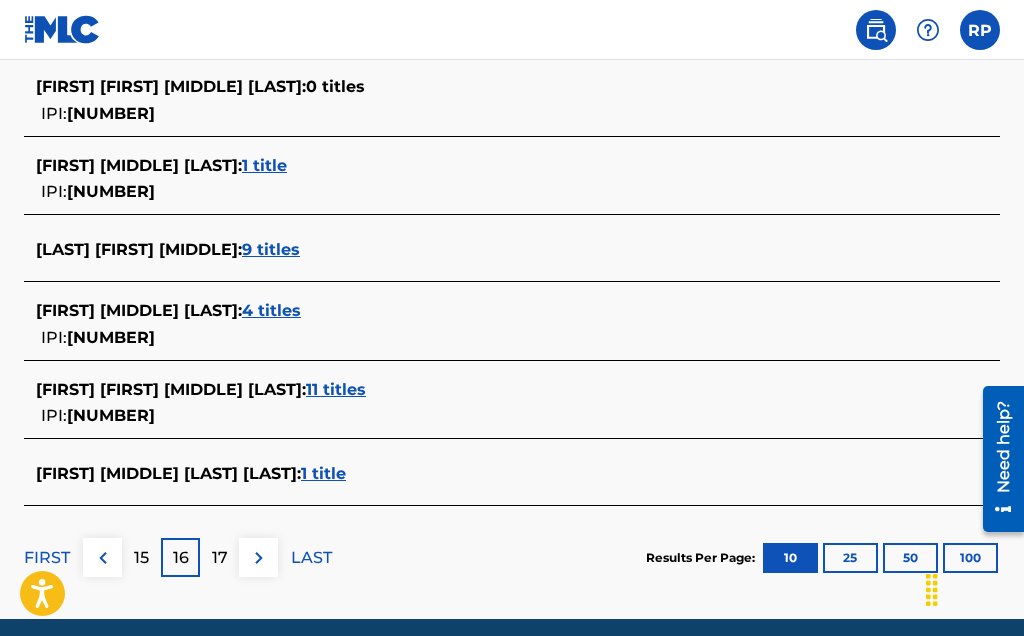 scroll, scrollTop: 851, scrollLeft: 0, axis: vertical 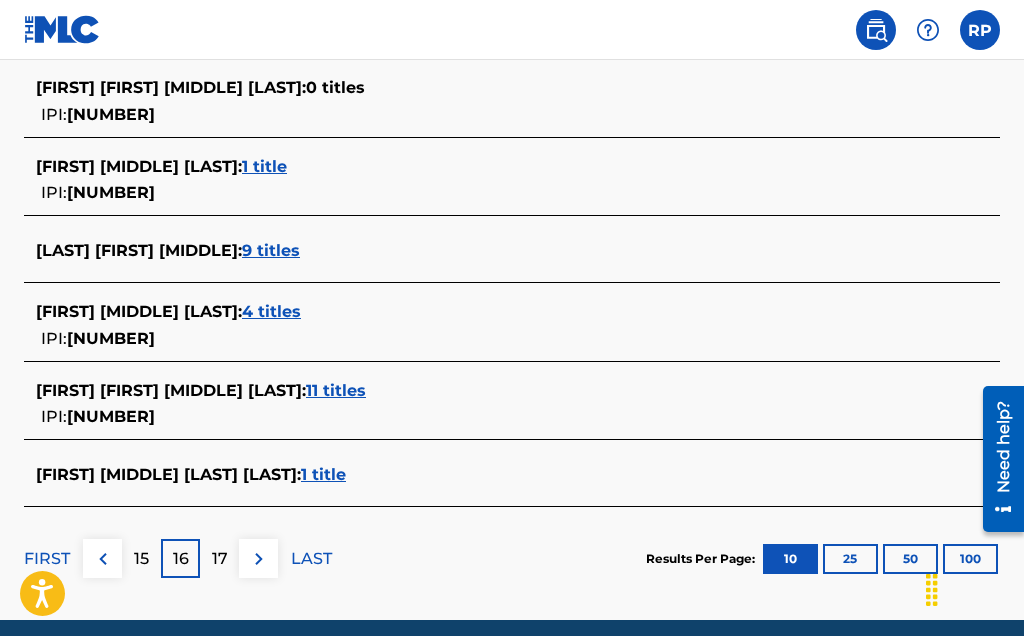 click on "17" at bounding box center (220, 559) 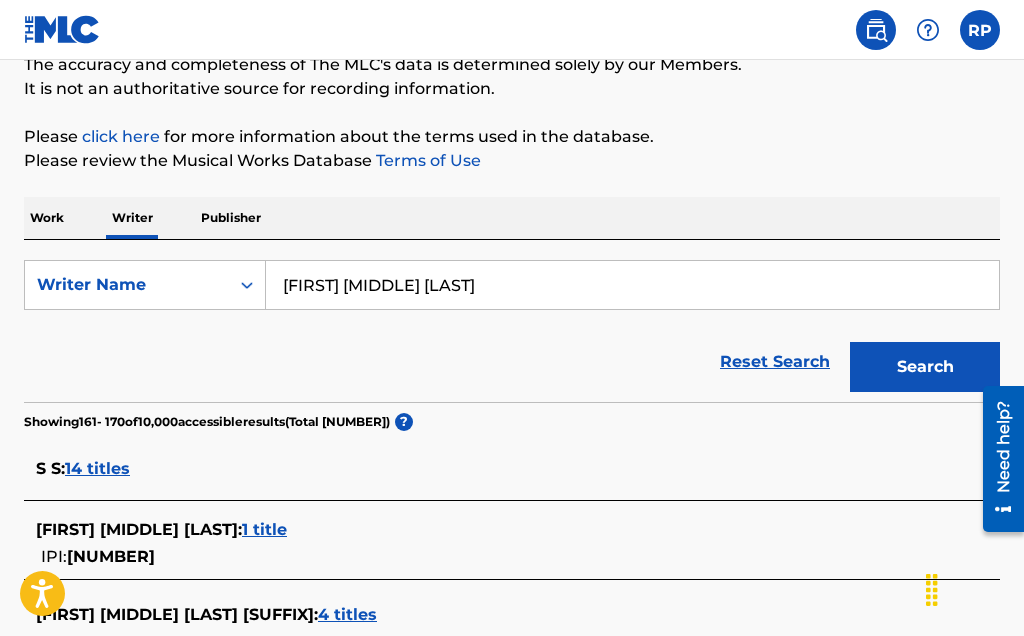 scroll, scrollTop: 0, scrollLeft: 0, axis: both 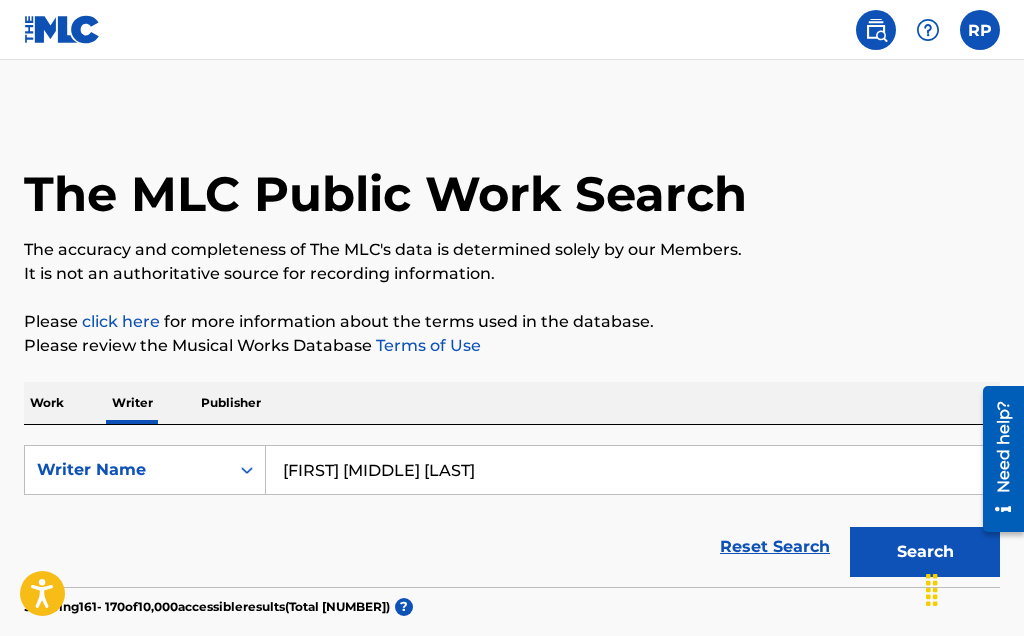 click on "Publisher" at bounding box center [231, 403] 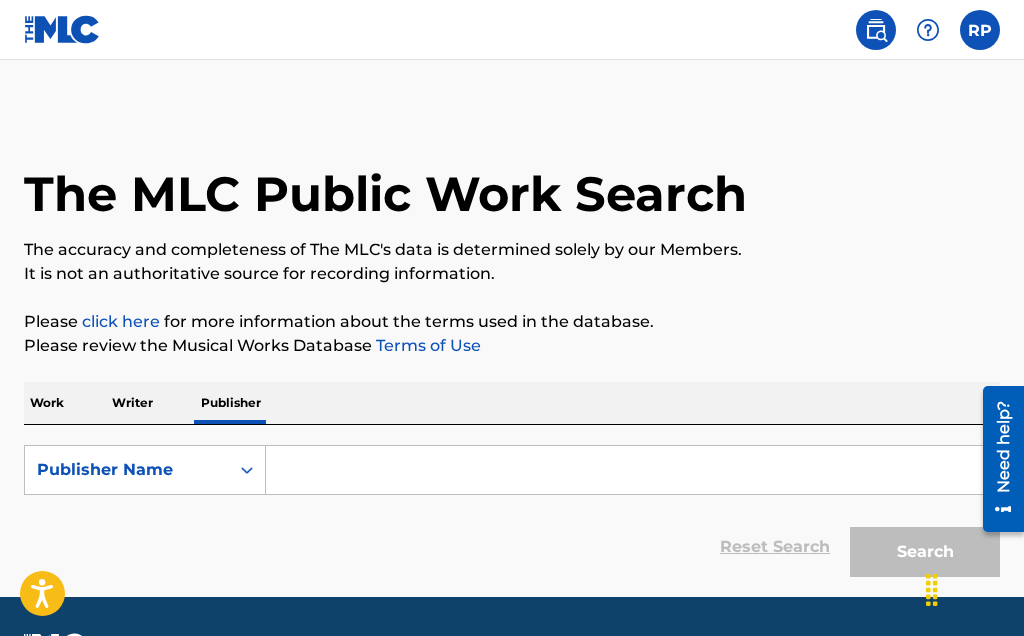 click at bounding box center [632, 470] 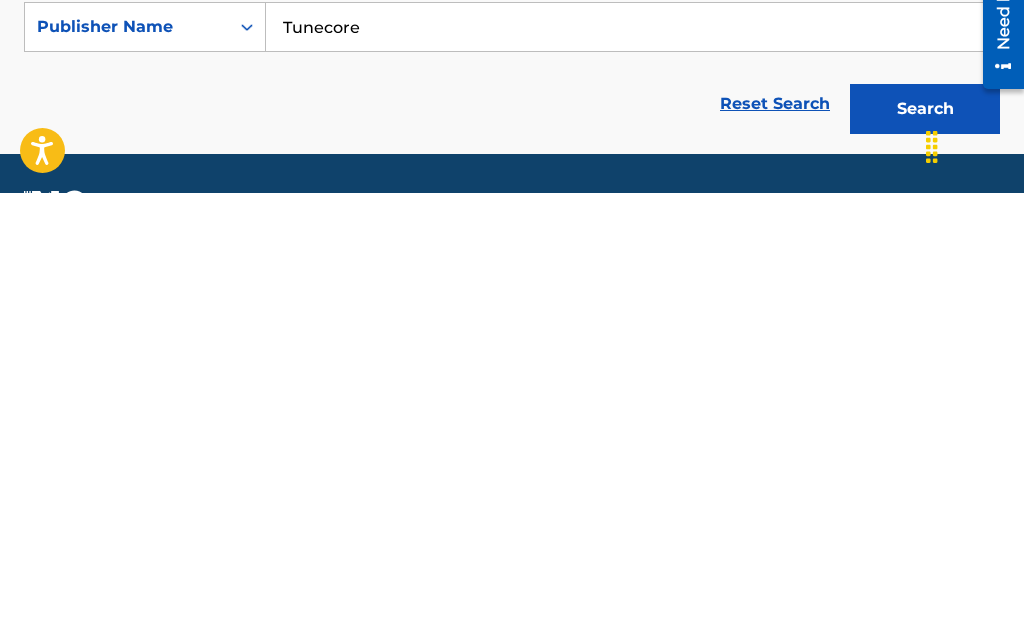 type on "Tunecore" 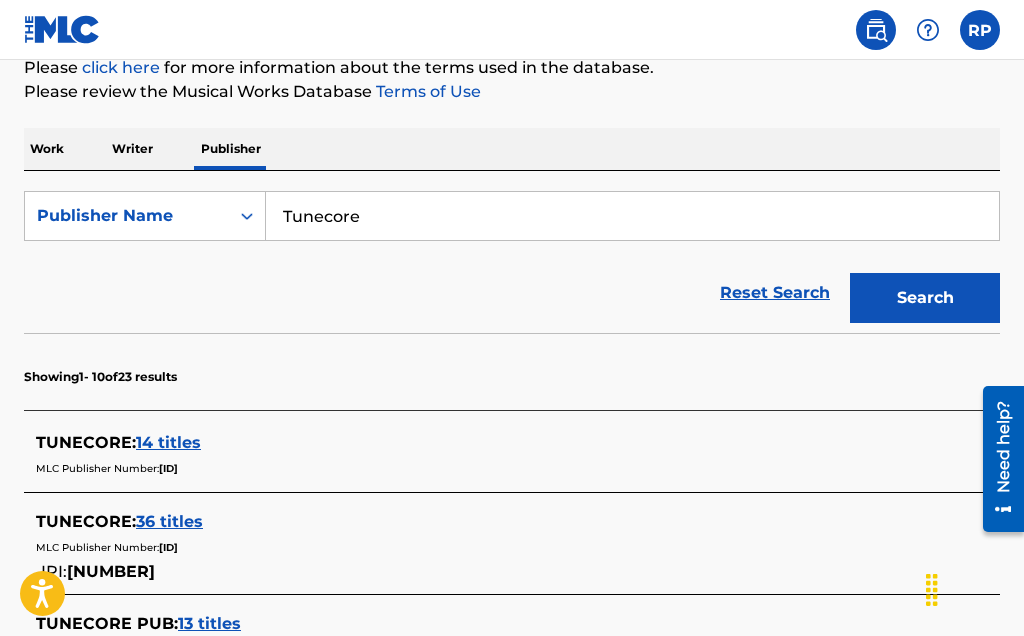 scroll, scrollTop: 0, scrollLeft: 0, axis: both 